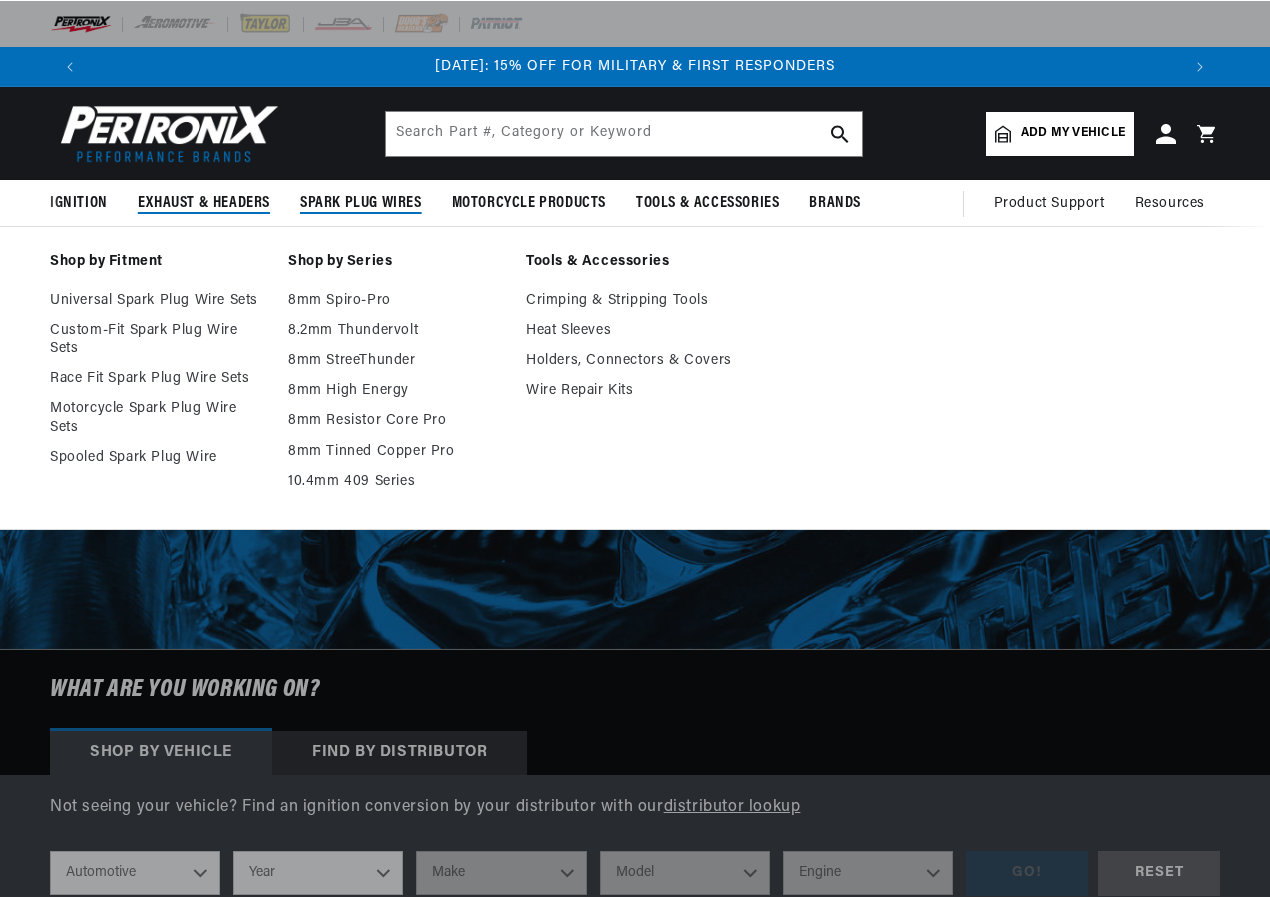 scroll, scrollTop: 0, scrollLeft: 0, axis: both 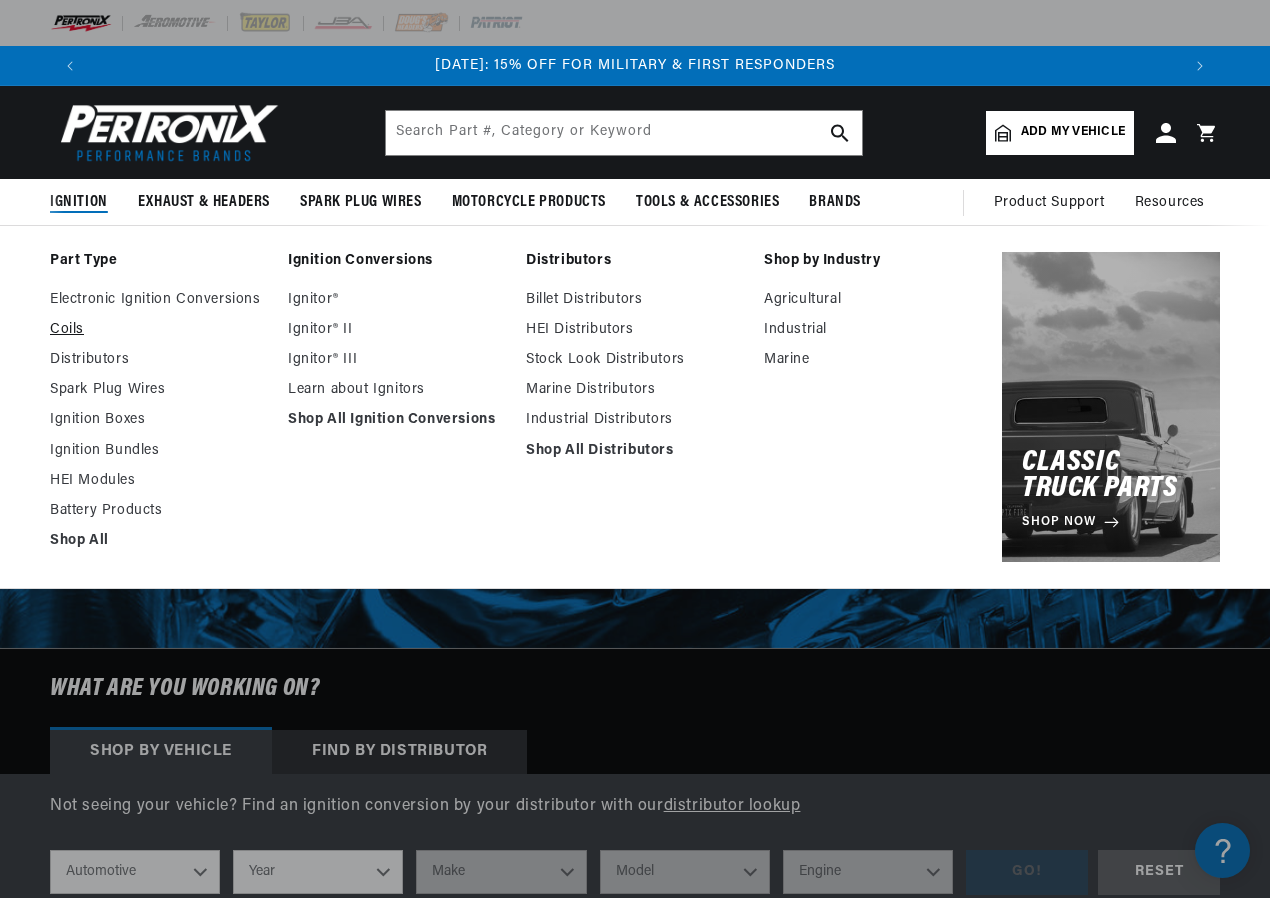 click on "Coils" at bounding box center [159, 330] 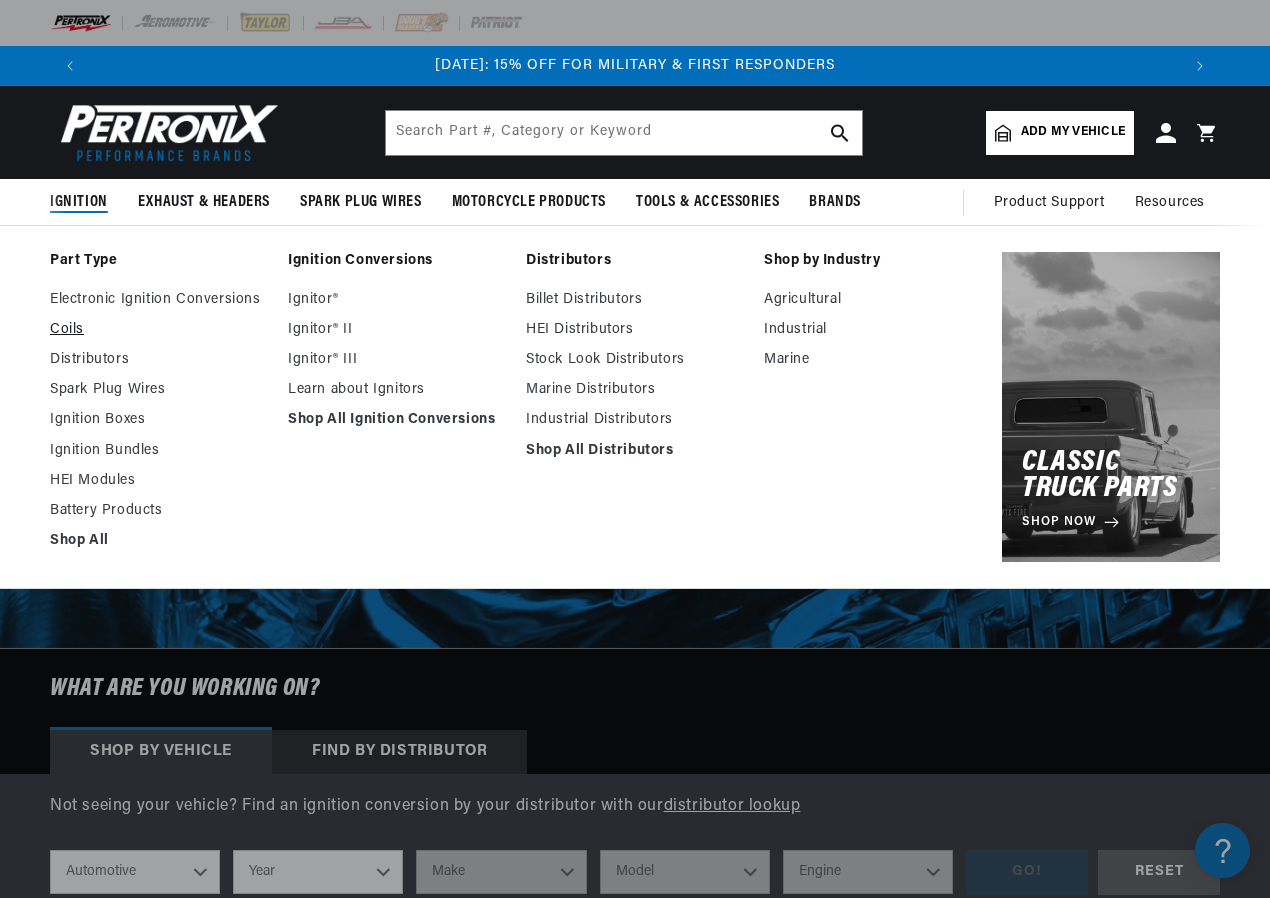 scroll, scrollTop: 0, scrollLeft: 0, axis: both 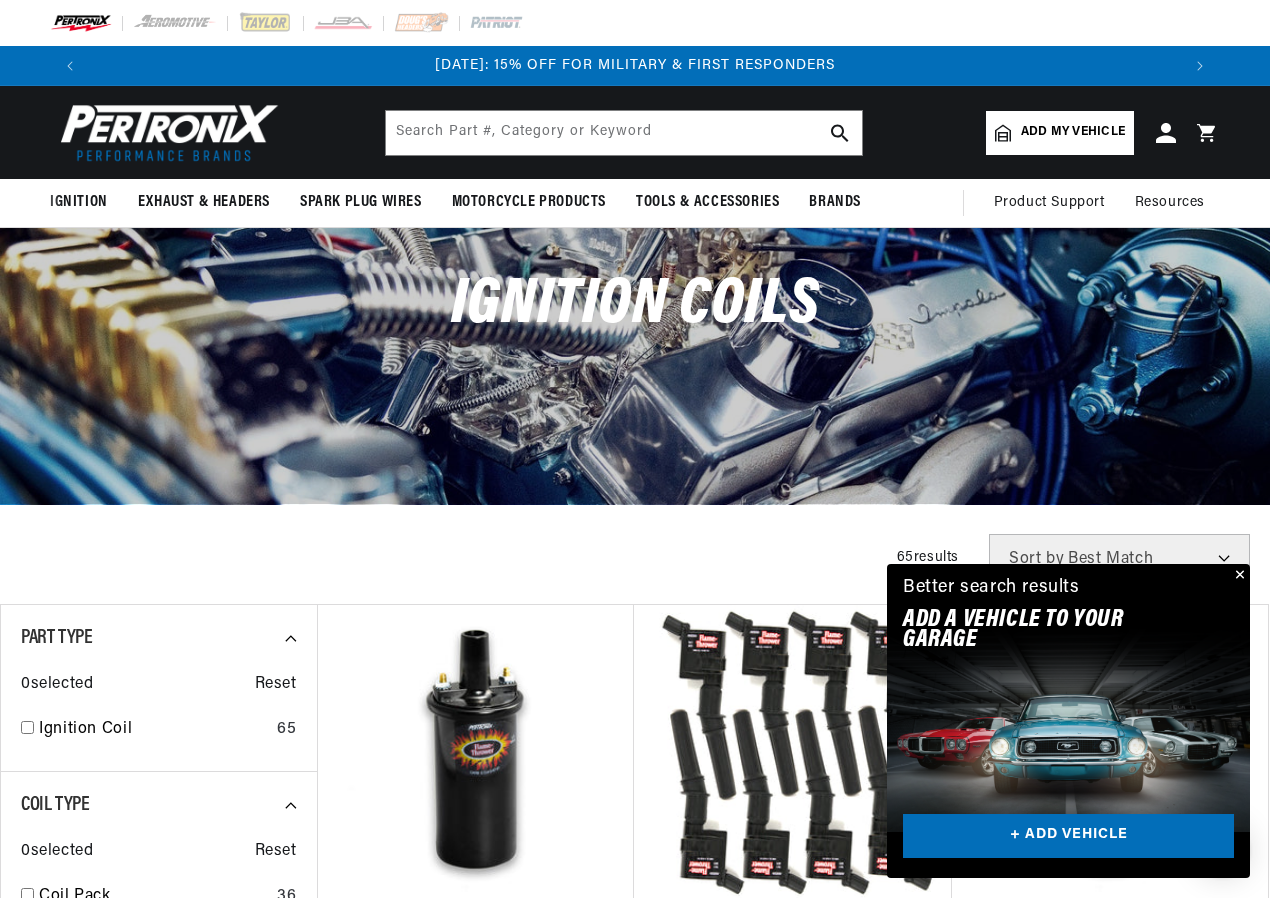 click on "Add my vehicle" at bounding box center (1073, 132) 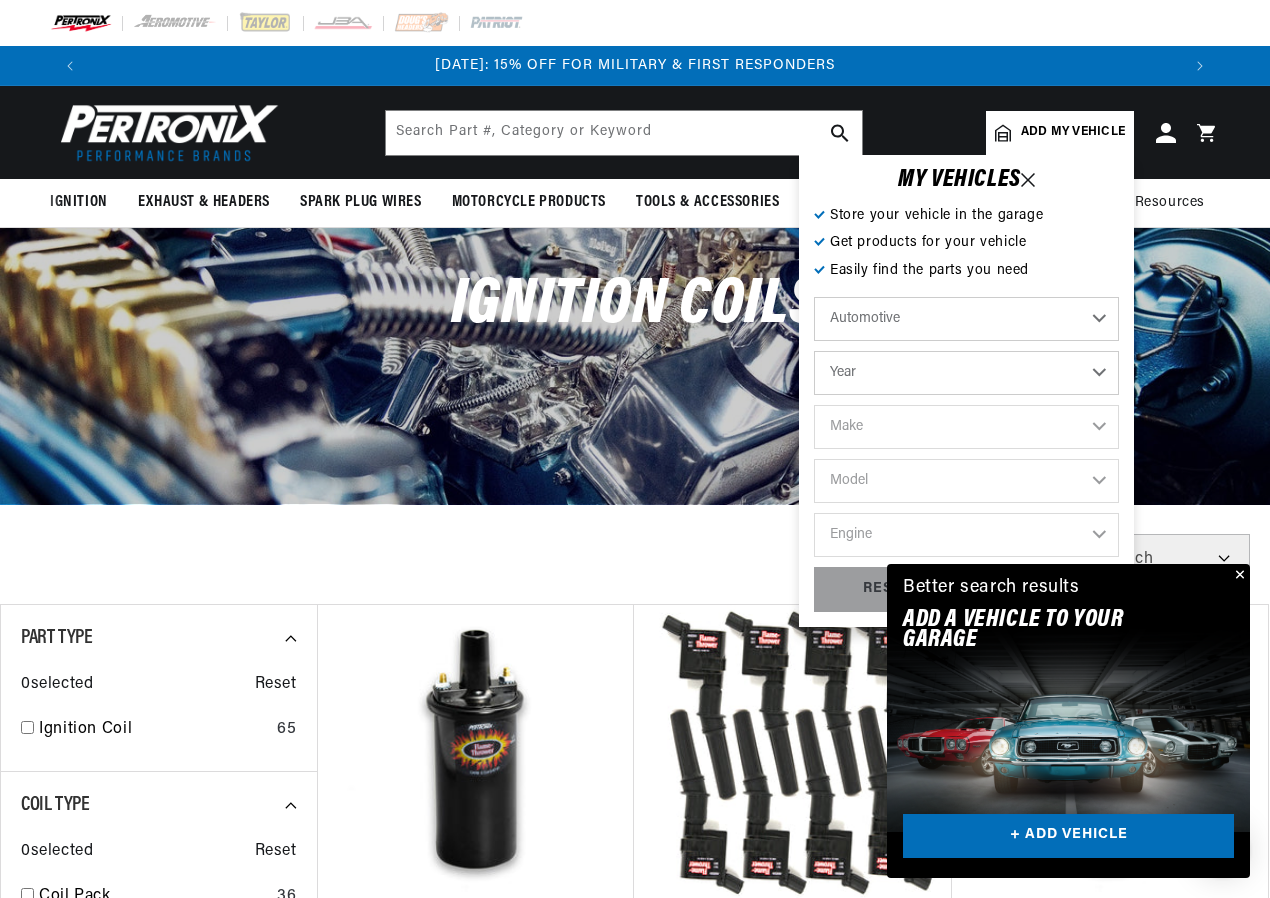 click on "Automotive
Agricultural
Industrial
Marine
Motorcycle" at bounding box center (966, 319) 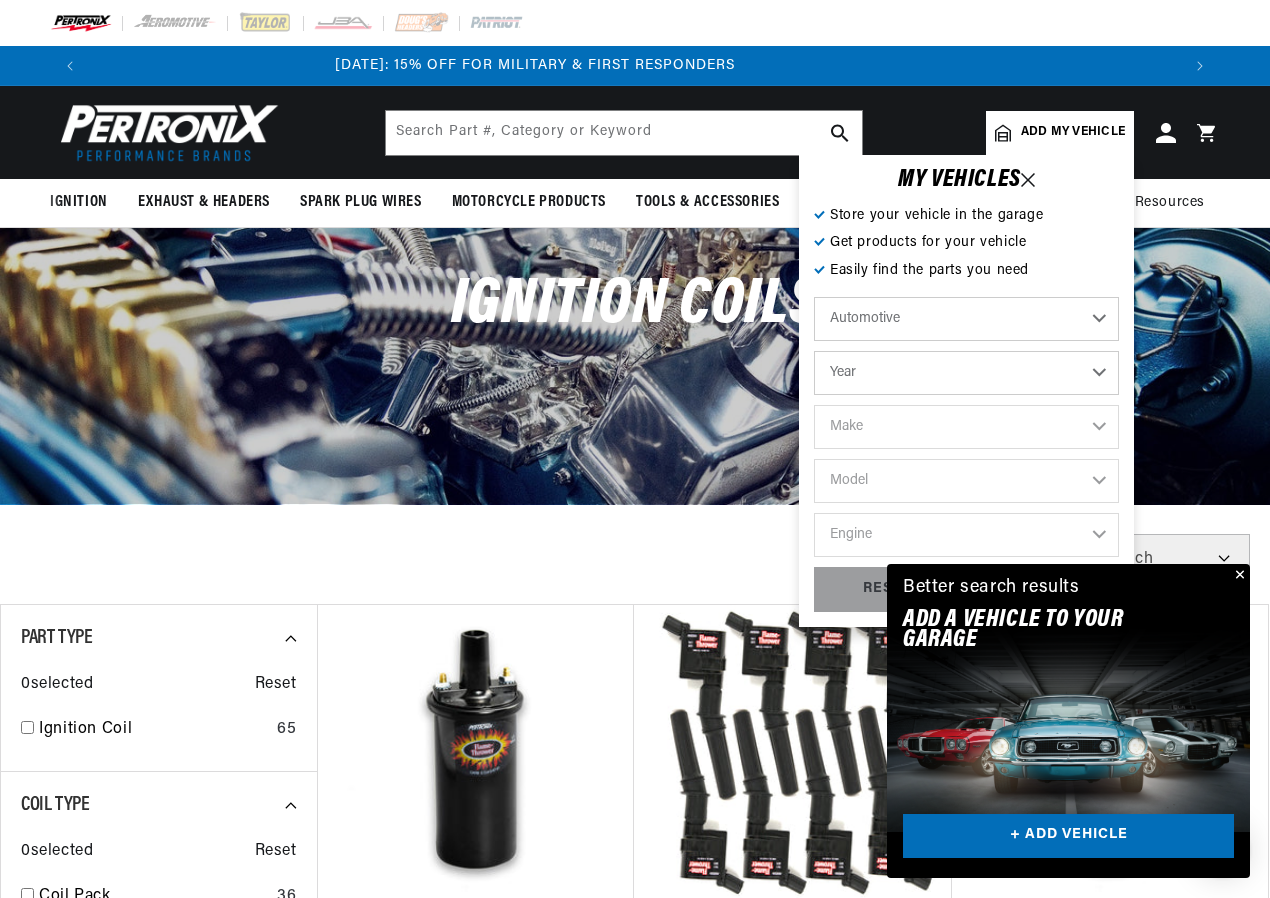select on "2003" 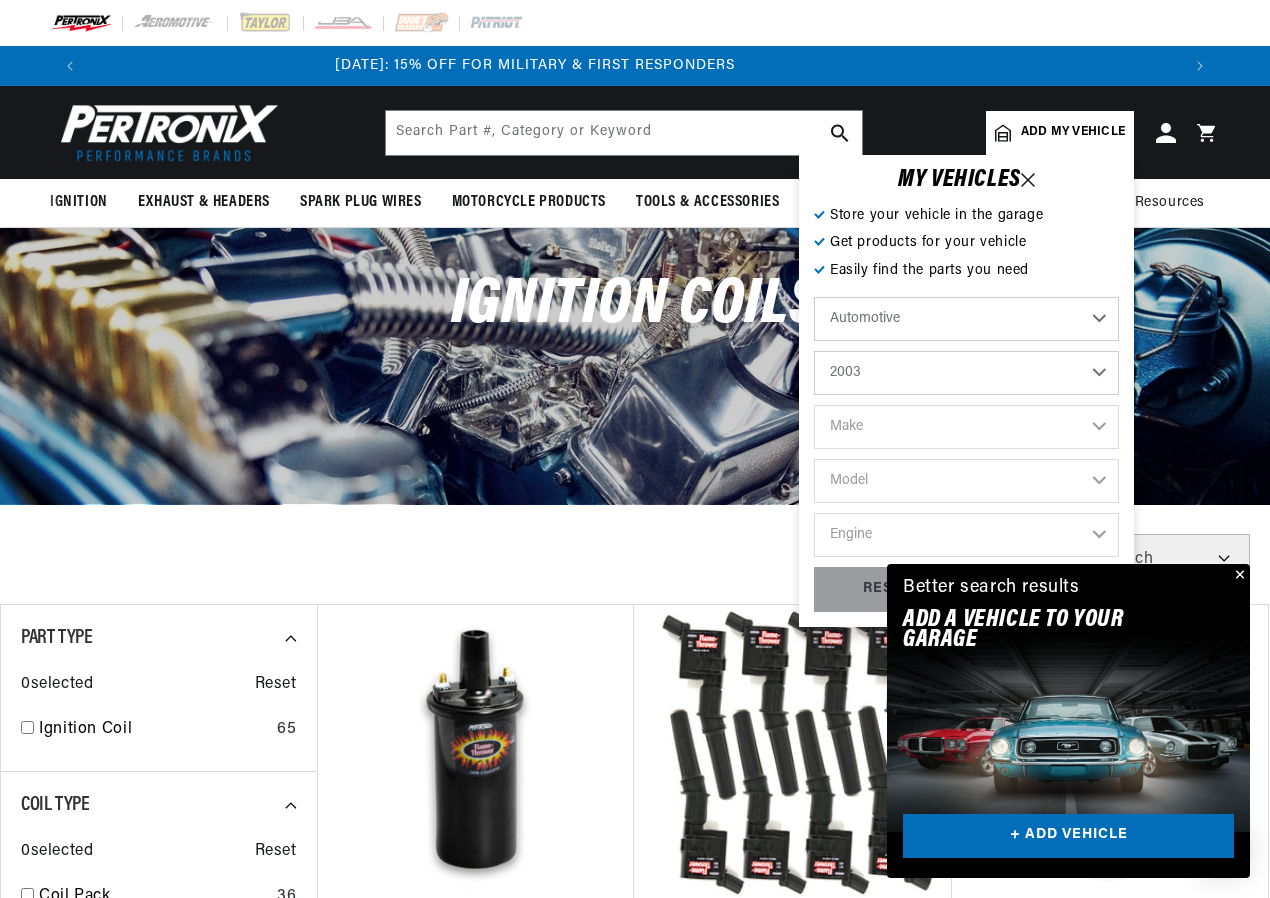 click on "Year
2022
2021
2020
2019
2018
2017
2016
2015
2014
2013
2012
2011
2010
2009
2008
2007
2006
2005
2004
2003
2002
2001
2000
1999
1998
1997
1996
1995
1994
1993
1992
1991
1990
1989
1988
1987
1986 1985" at bounding box center (966, 373) 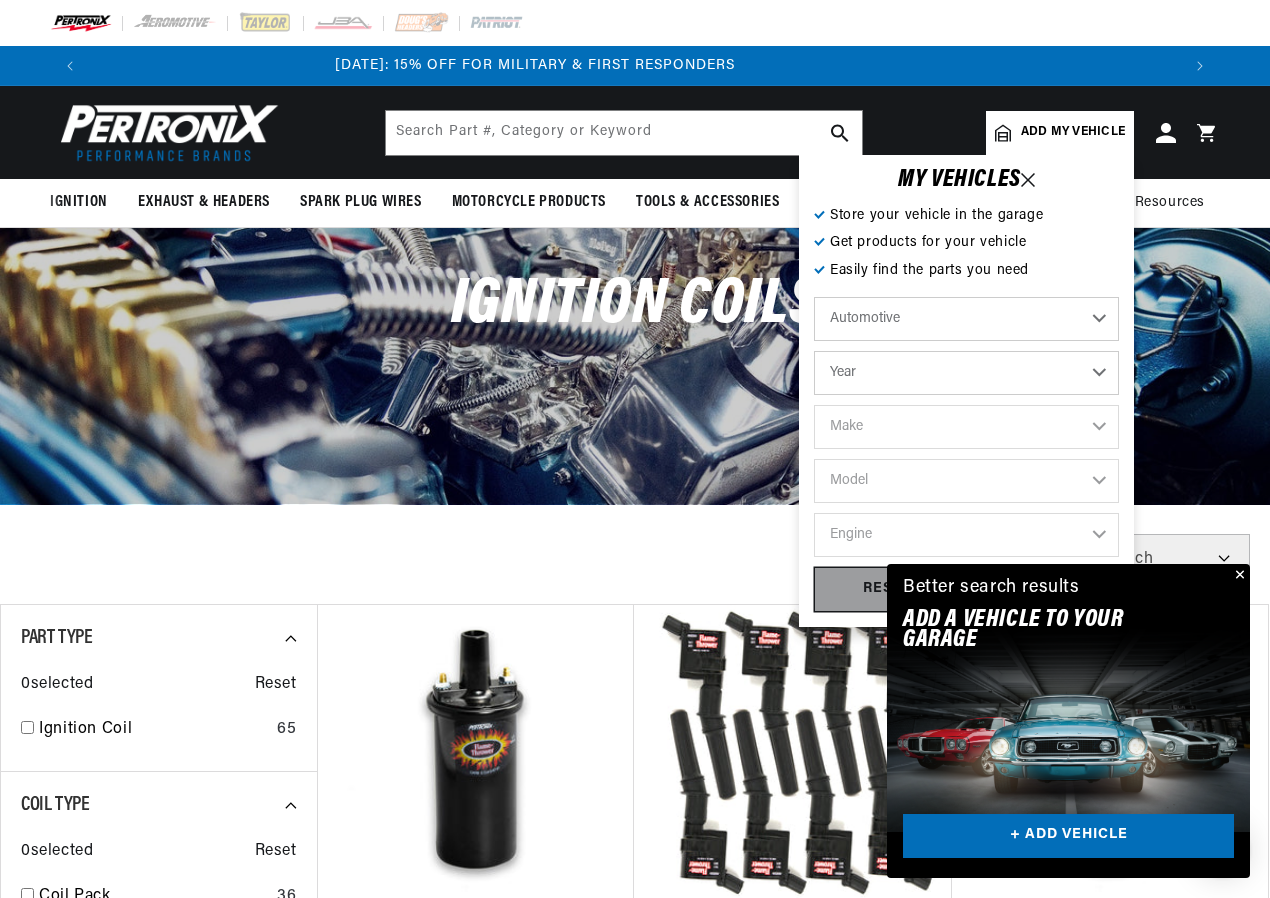 select on "2003" 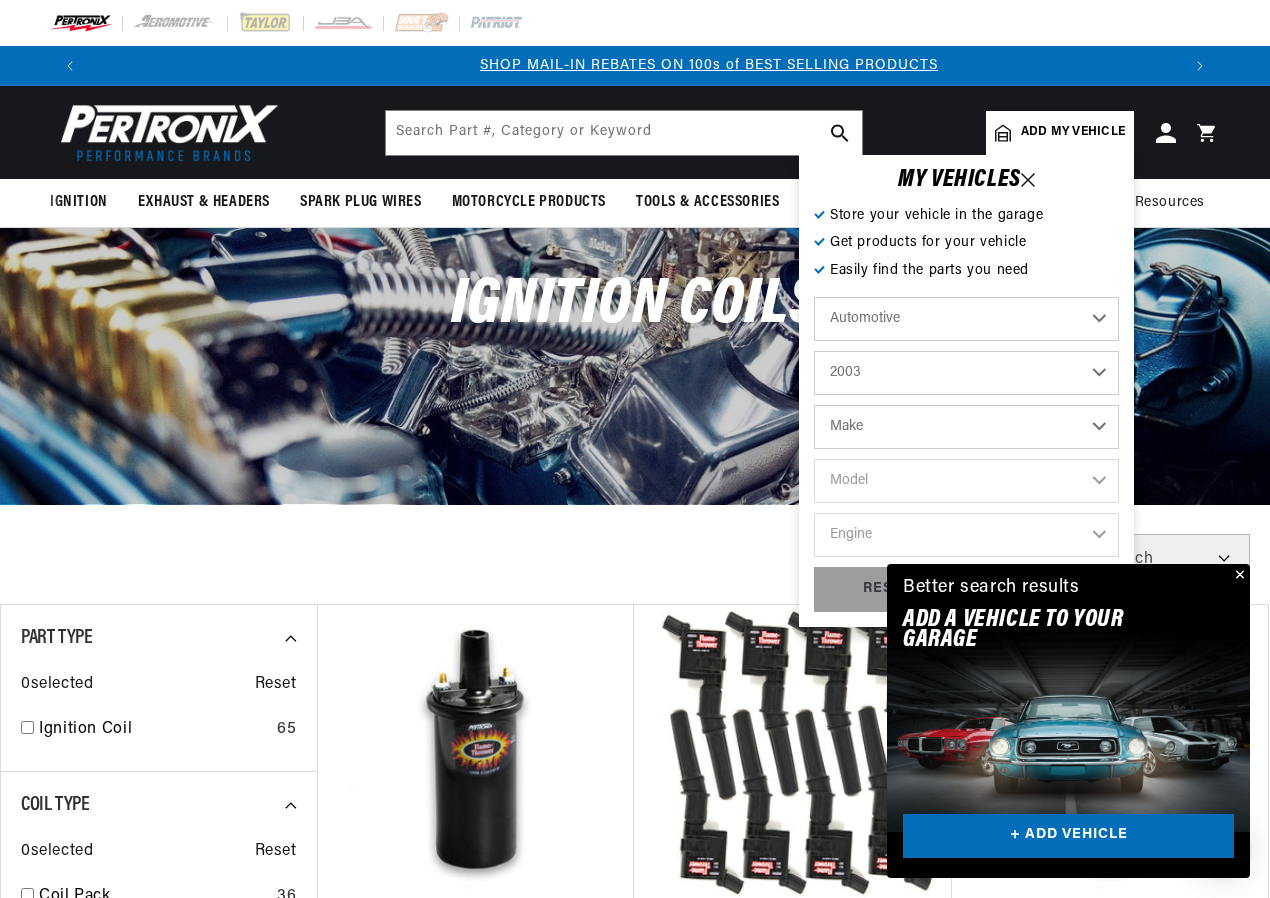 scroll, scrollTop: 0, scrollLeft: 1090, axis: horizontal 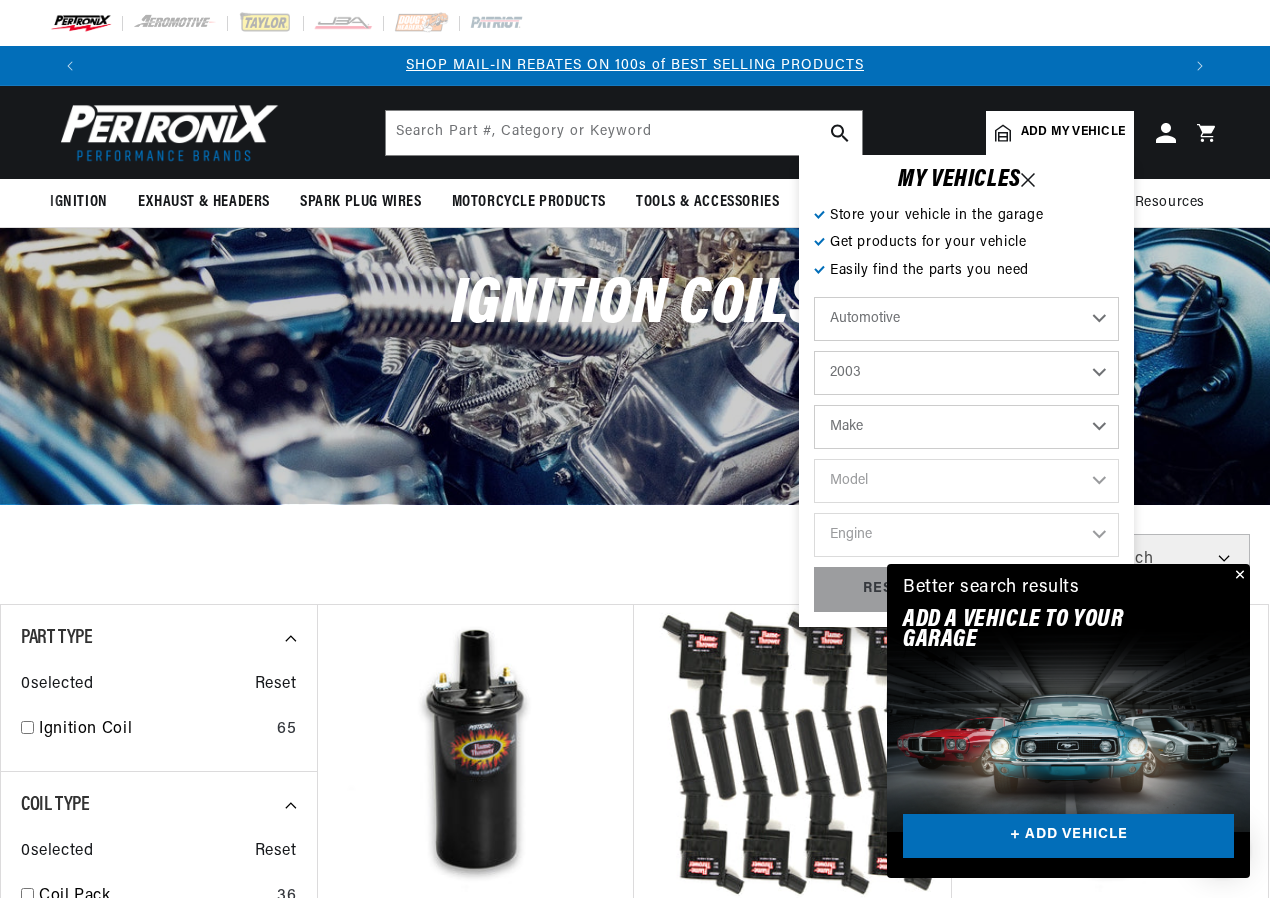 click on "Make
Avanti
Buick
Cadillac
Chevrolet
Chrysler
Dodge
Ford
GMC
Hummer
Isuzu
Jeep
Lincoln
Mercury
Mini
Oldsmobile
Pontiac
Toyota" at bounding box center (966, 427) 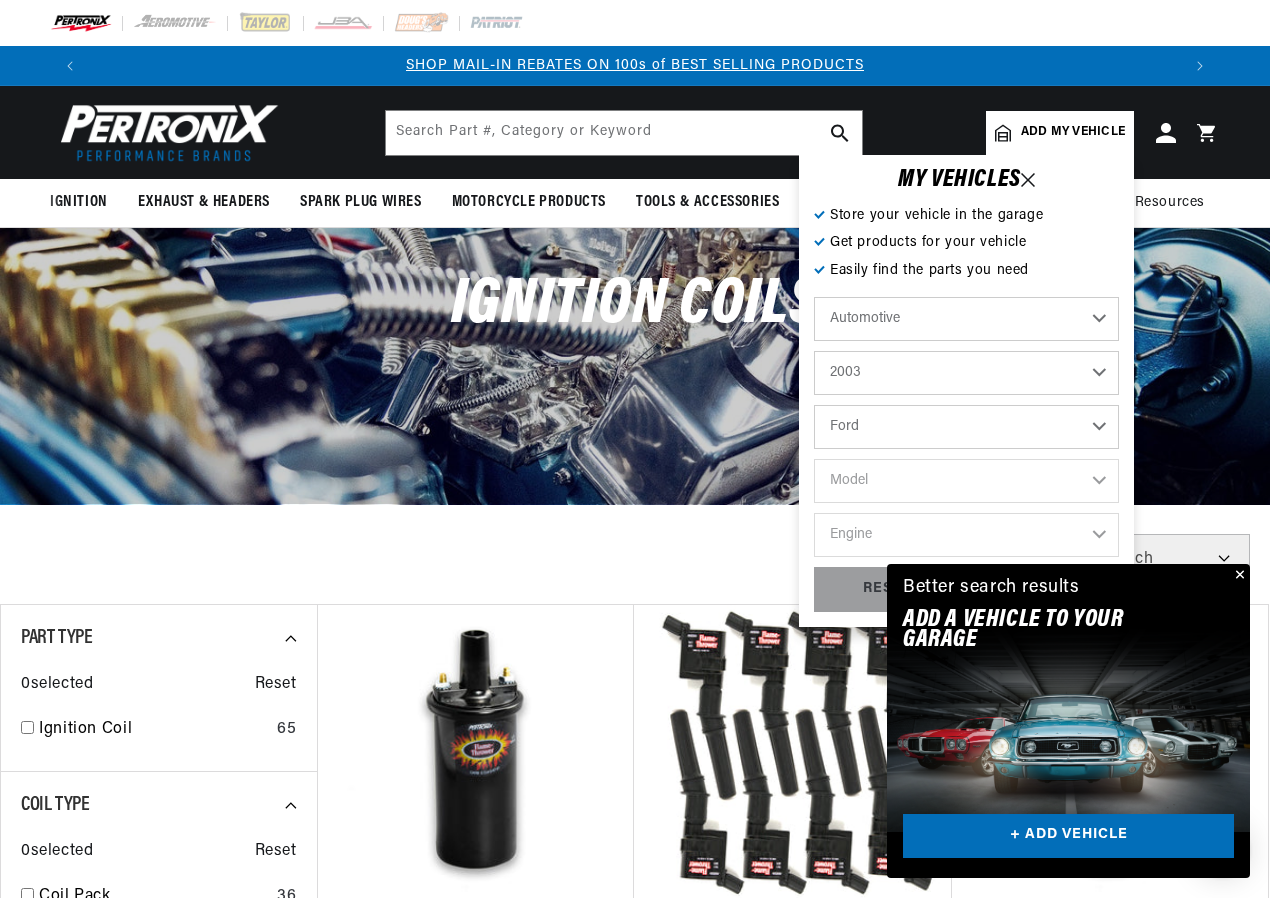 click on "Make
Avanti
Buick
Cadillac
Chevrolet
Chrysler
Dodge
Ford
GMC
Hummer
Isuzu
Jeep
Lincoln
Mercury
Mini
Oldsmobile
Pontiac
Toyota" at bounding box center (966, 427) 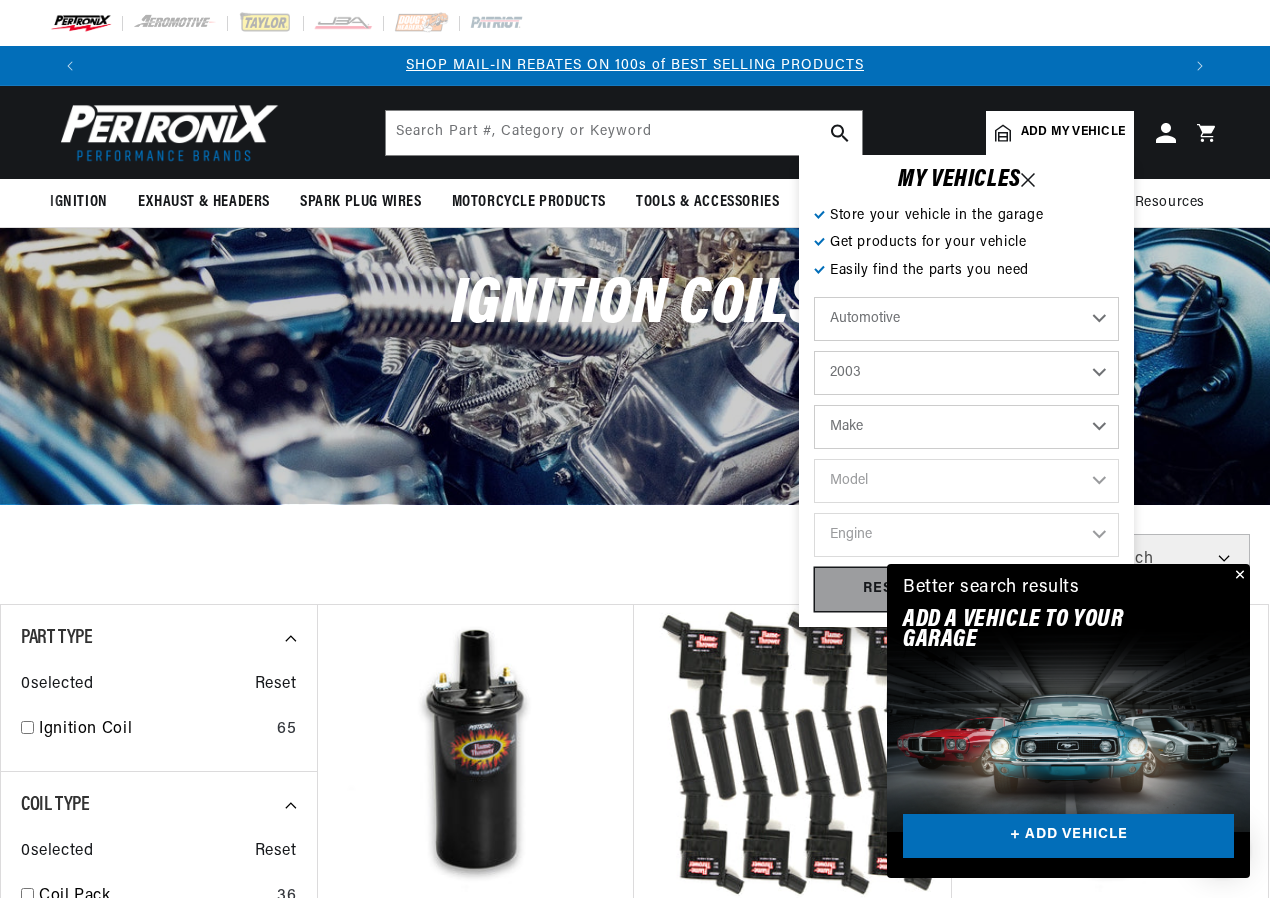 select on "Ford" 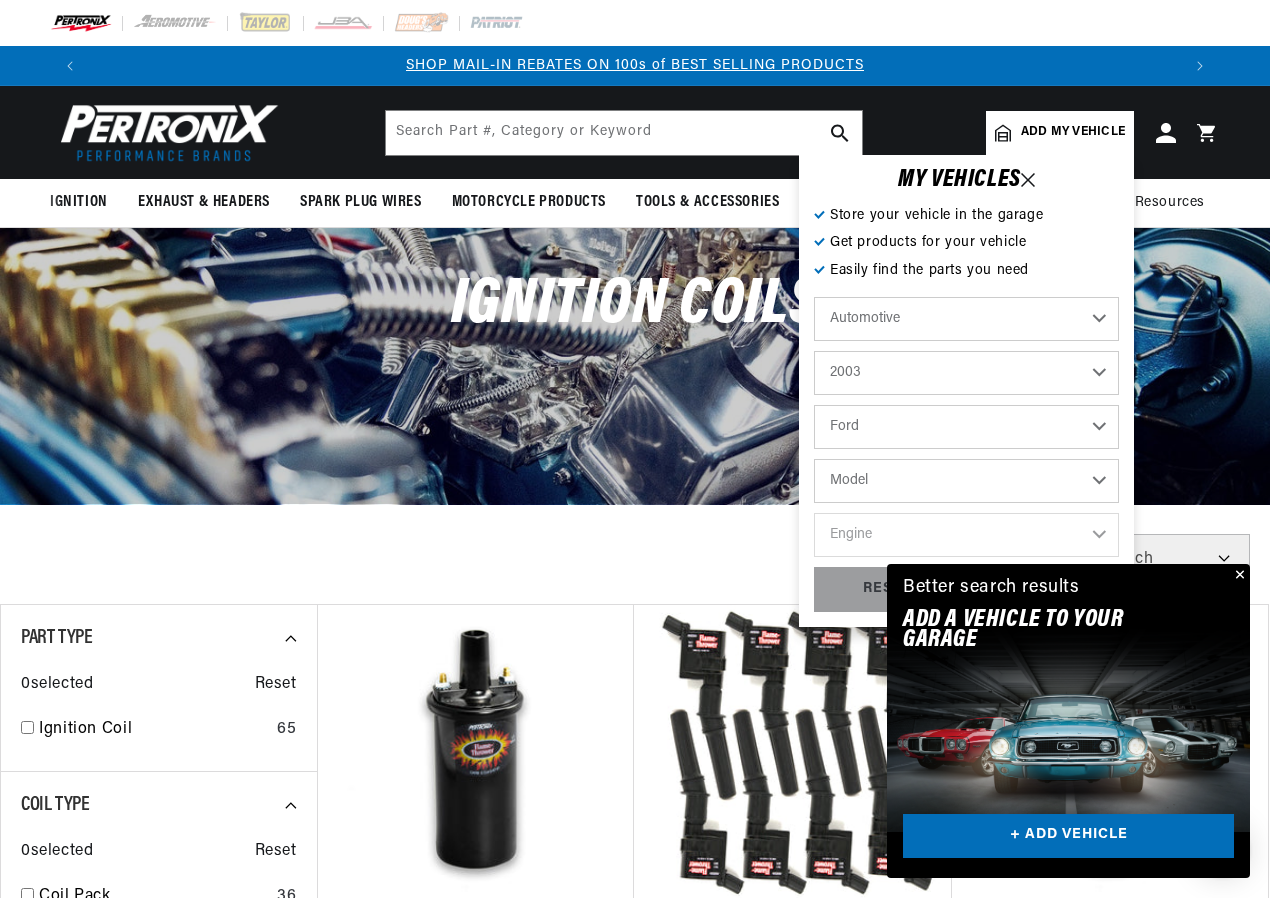 click on "Model
Crown Victoria
E-150
E-150 Club Wagon
E-250
E-350 Club Wagon
E-350 Super Duty
E-450 Super Duty
E-550 Super Duty
Excursion
Expedition
Explorer
F-53 Motorhome Chassis
F-150
F-250 Super Duty
F-350 Super Duty
F-450 Super Duty
F-550 Super Duty
Focus
Mustang
Ranger" at bounding box center (966, 481) 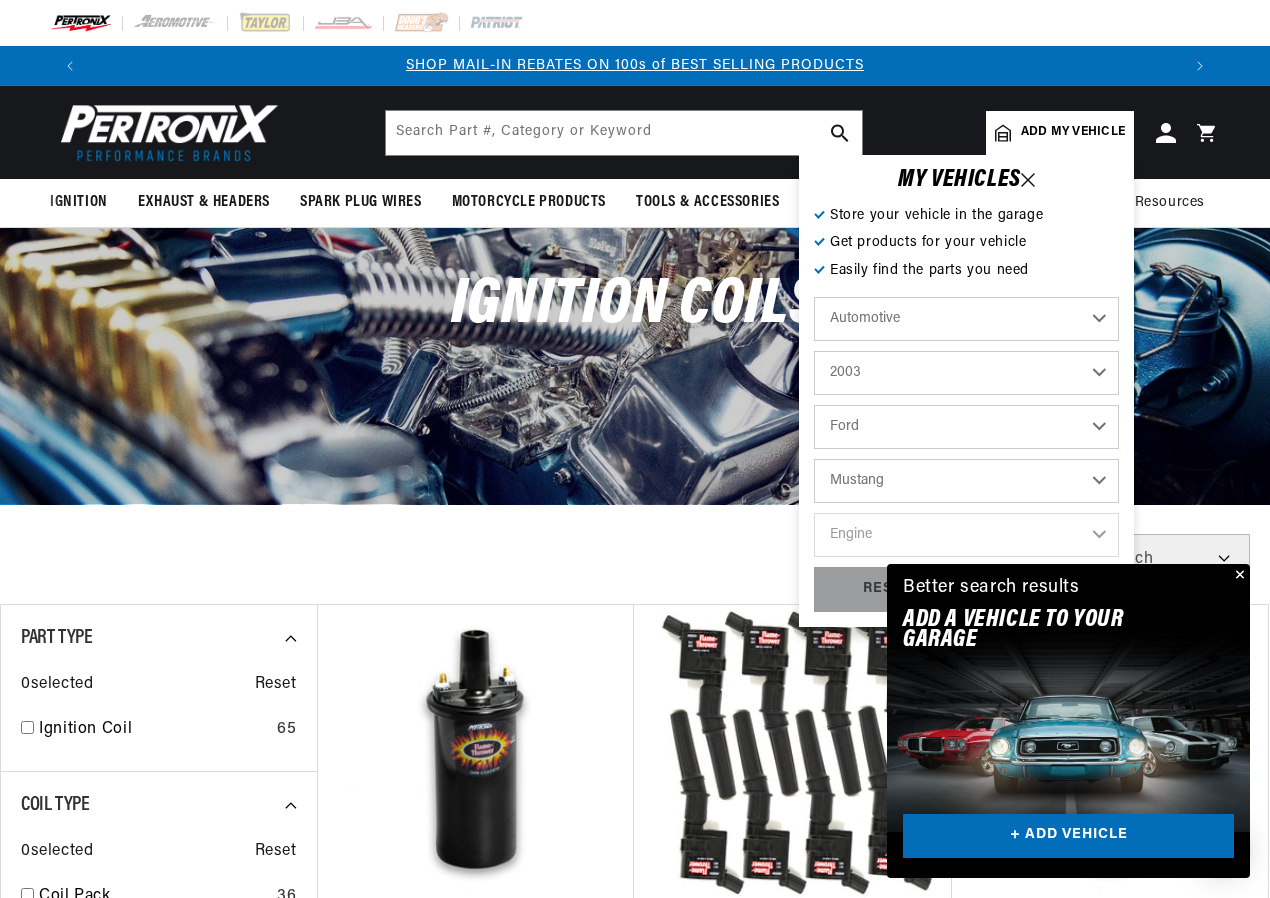 click on "Model
Crown Victoria
E-150
E-150 Club Wagon
E-250
E-350 Club Wagon
E-350 Super Duty
E-450 Super Duty
E-550 Super Duty
Excursion
Expedition
Explorer
F-53 Motorhome Chassis
F-150
F-250 Super Duty
F-350 Super Duty
F-450 Super Duty
F-550 Super Duty
Focus
Mustang
Ranger" at bounding box center [966, 481] 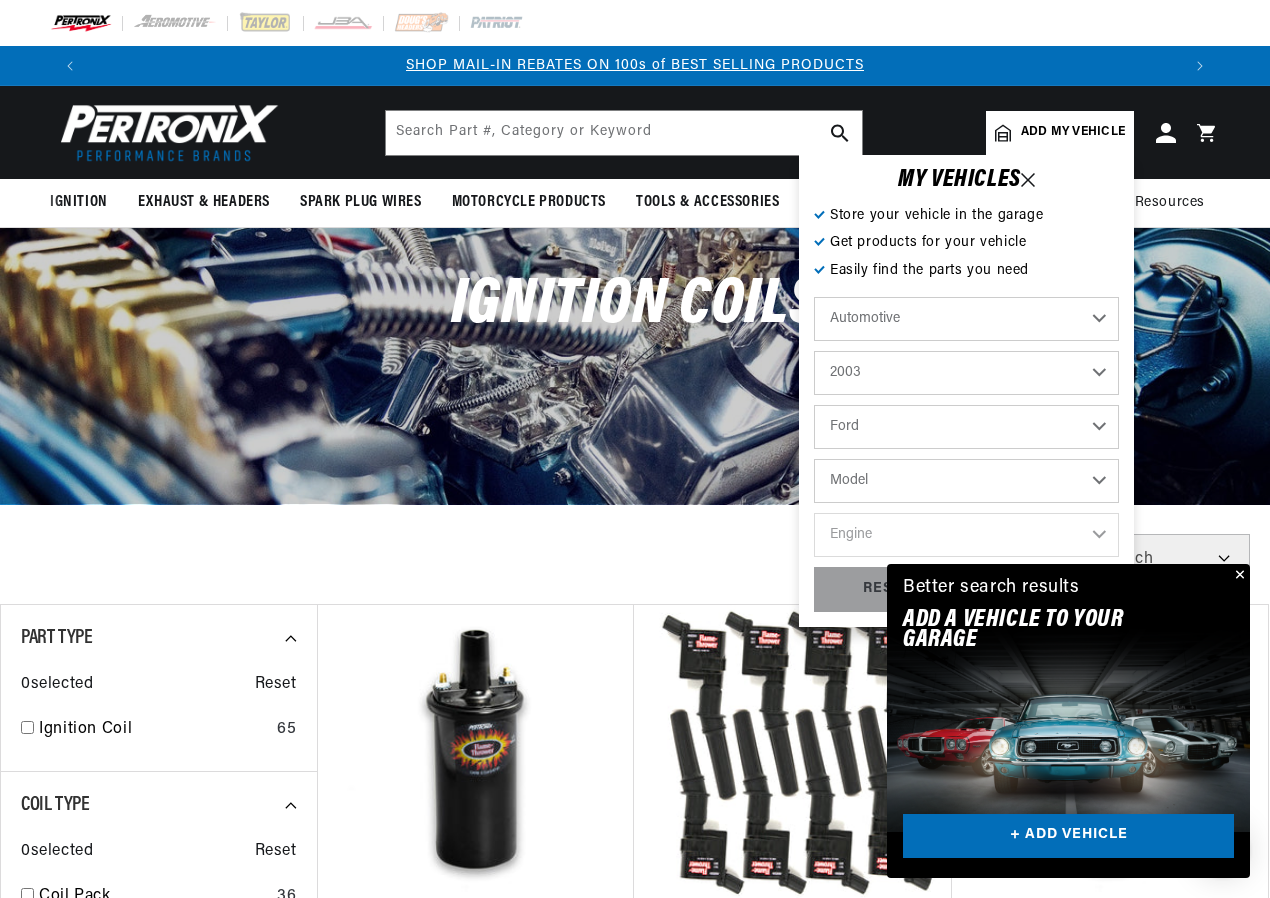 select on "Mustang" 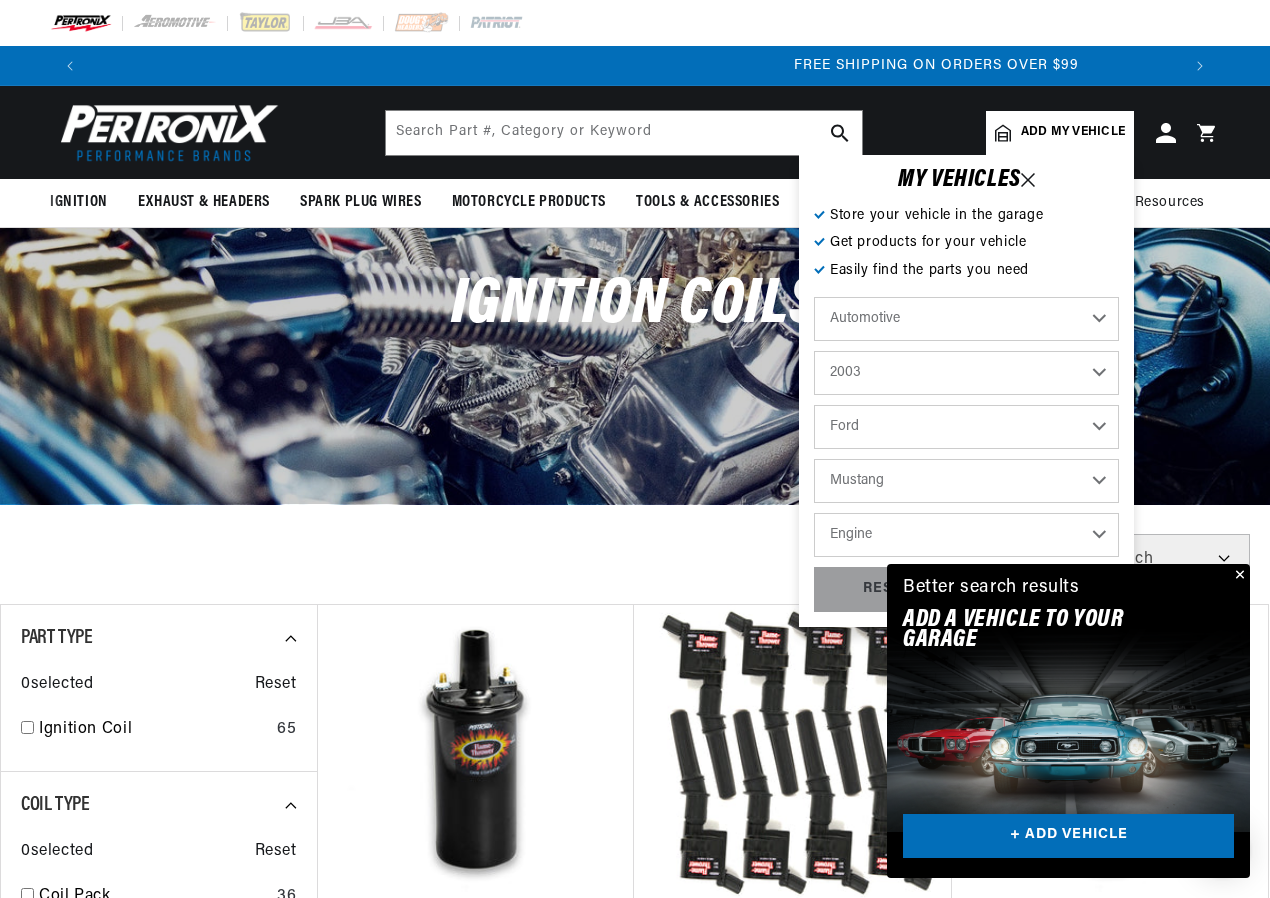 scroll, scrollTop: 0, scrollLeft: 2180, axis: horizontal 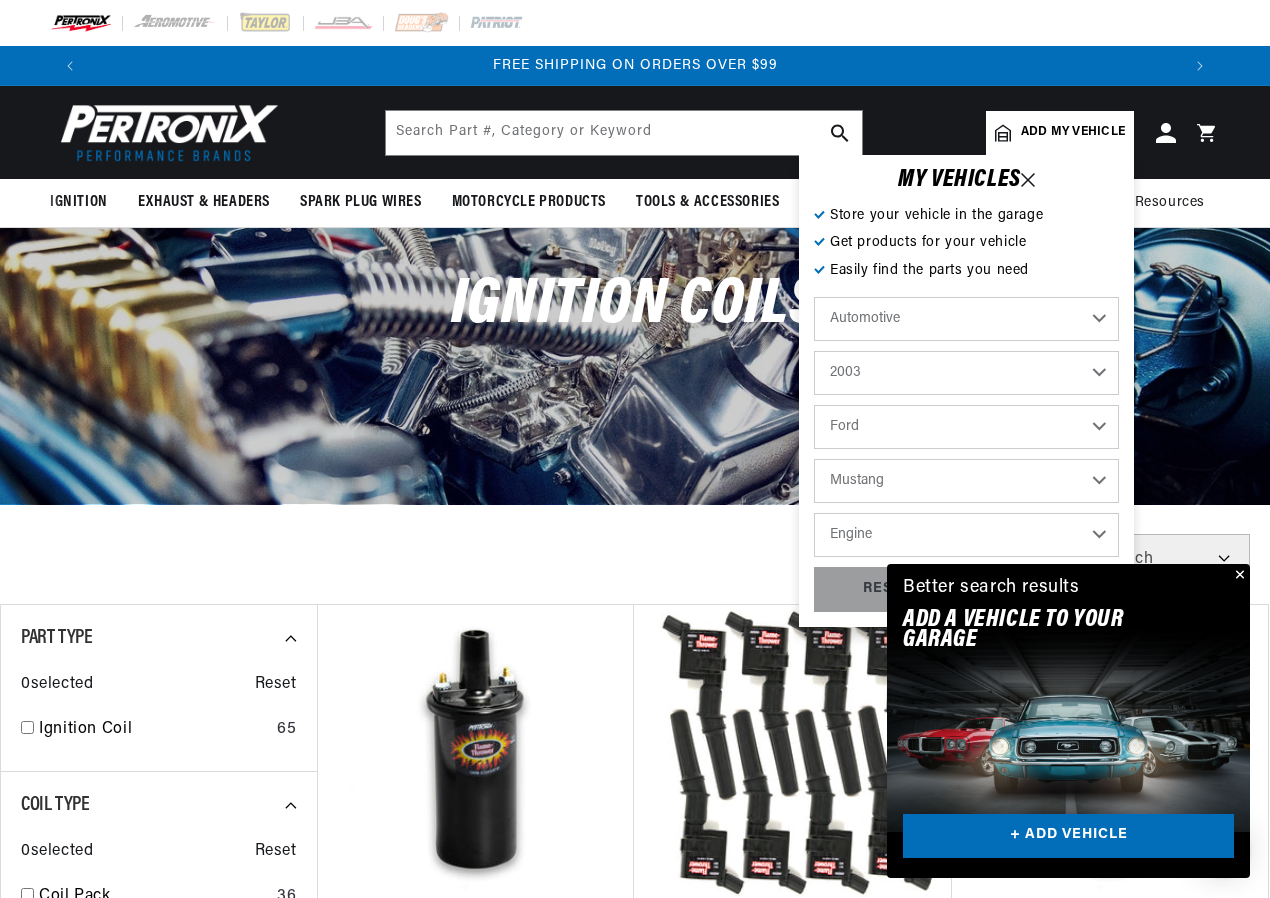 click on "Engine
3.8L
4.6L" at bounding box center [966, 535] 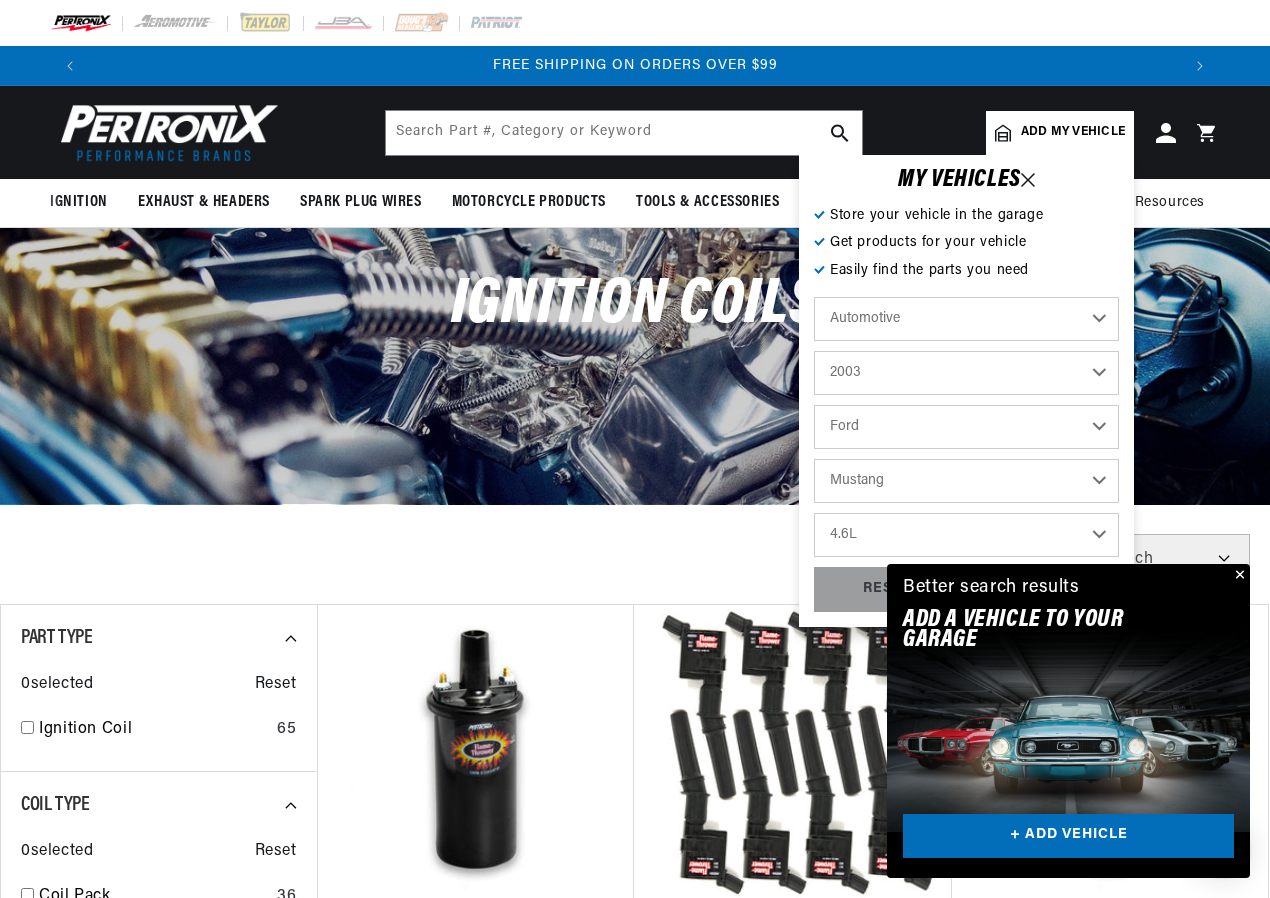 click on "Engine
3.8L
4.6L" at bounding box center [966, 535] 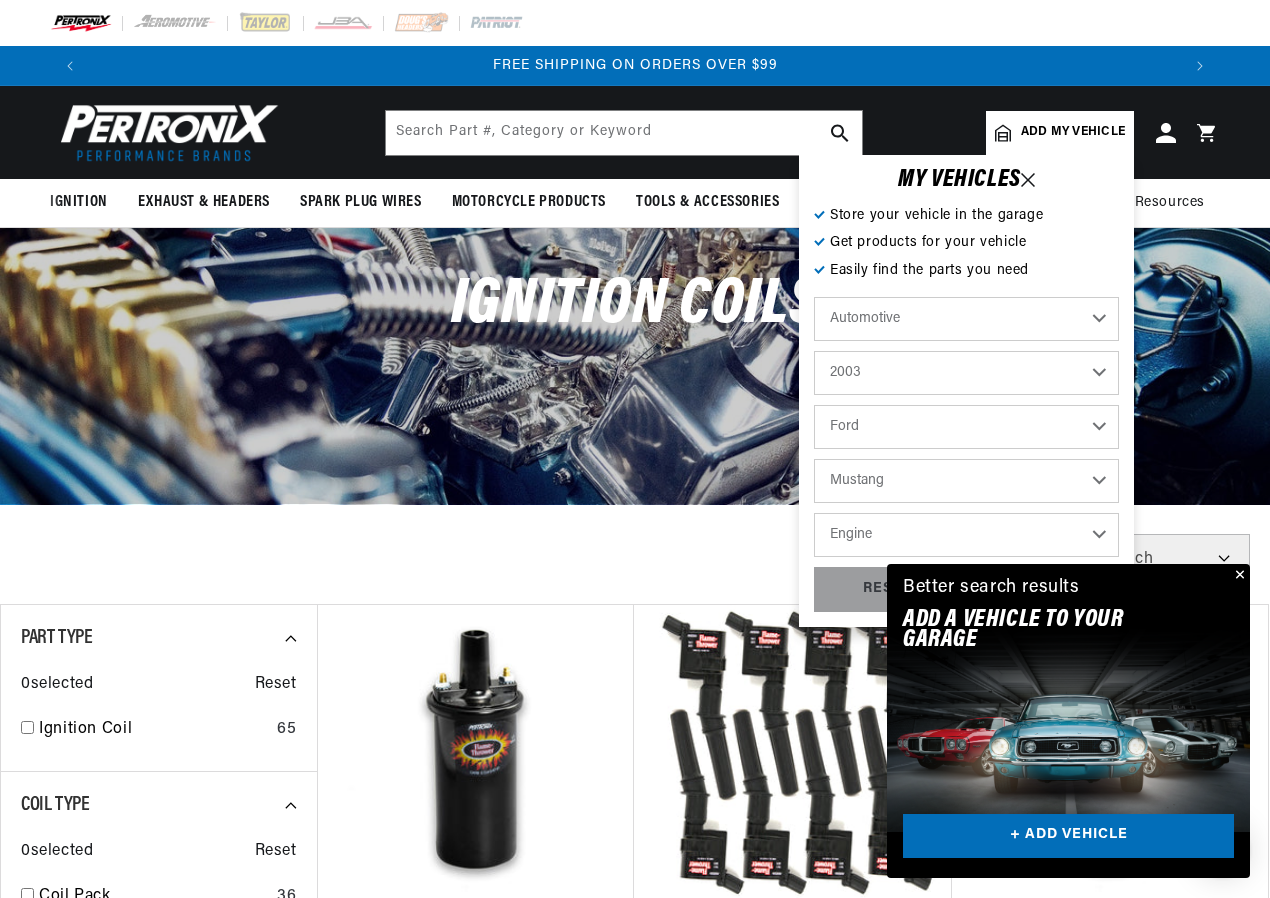 select on "4.6L" 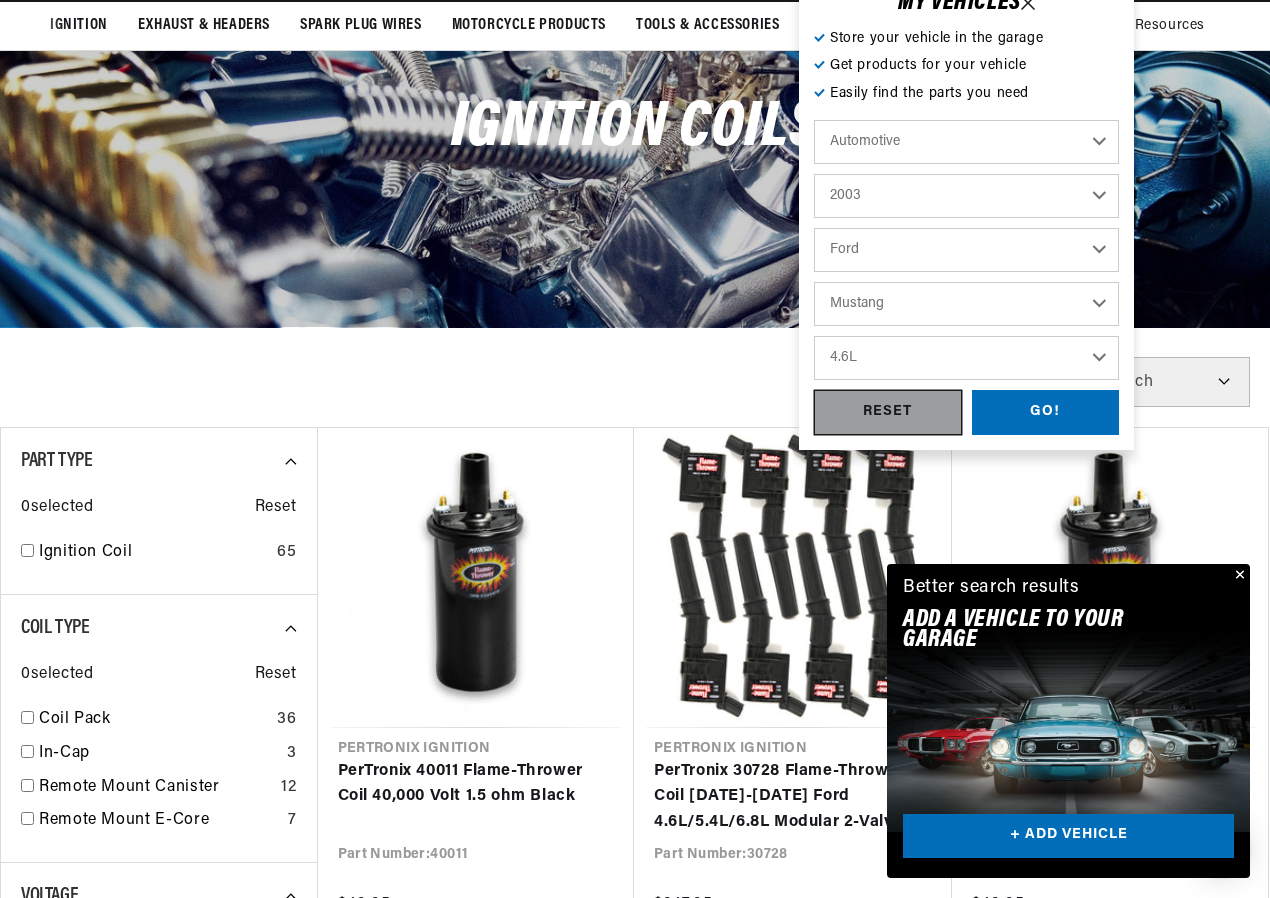 scroll, scrollTop: 200, scrollLeft: 0, axis: vertical 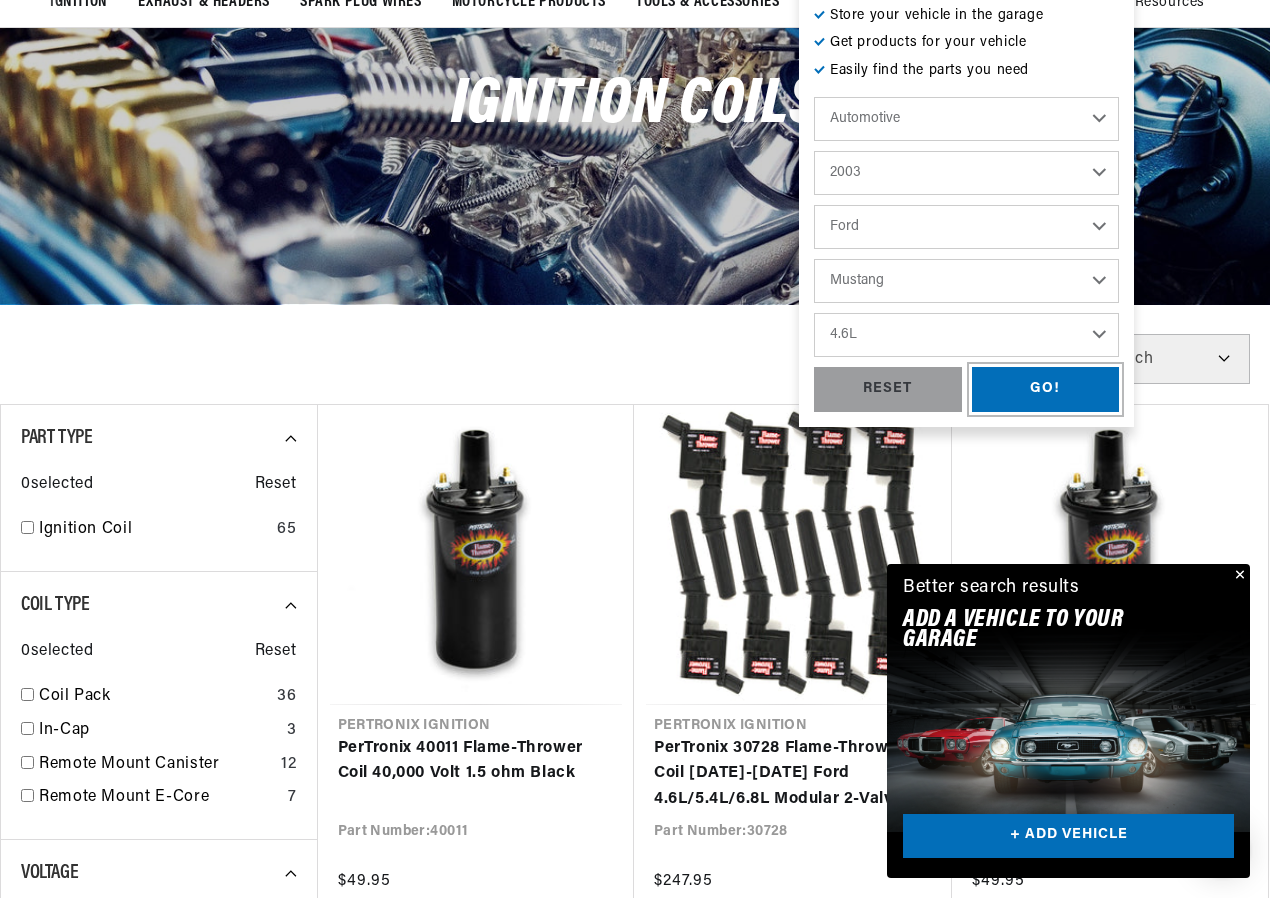 click on "GO!" at bounding box center [1046, 389] 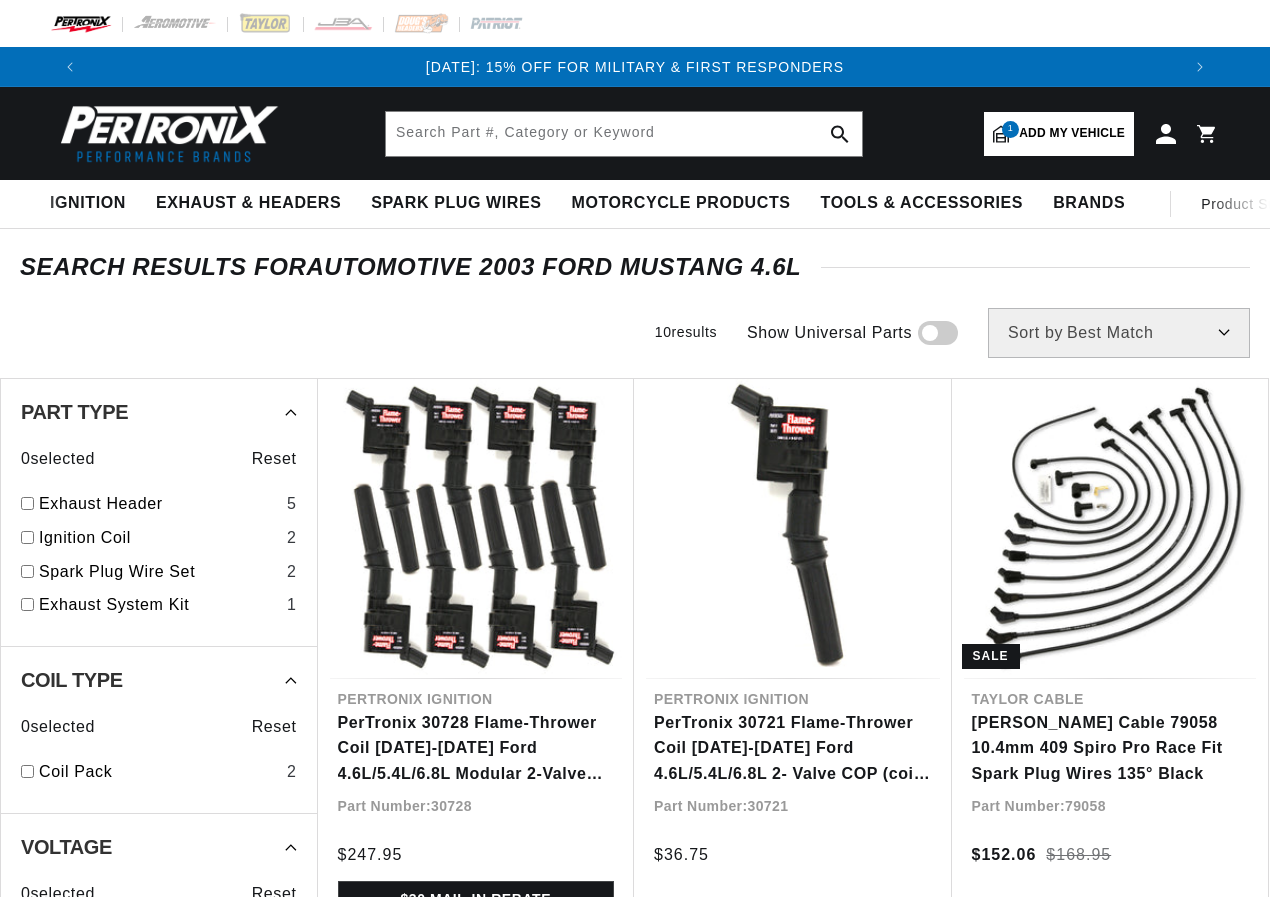 scroll, scrollTop: 0, scrollLeft: 0, axis: both 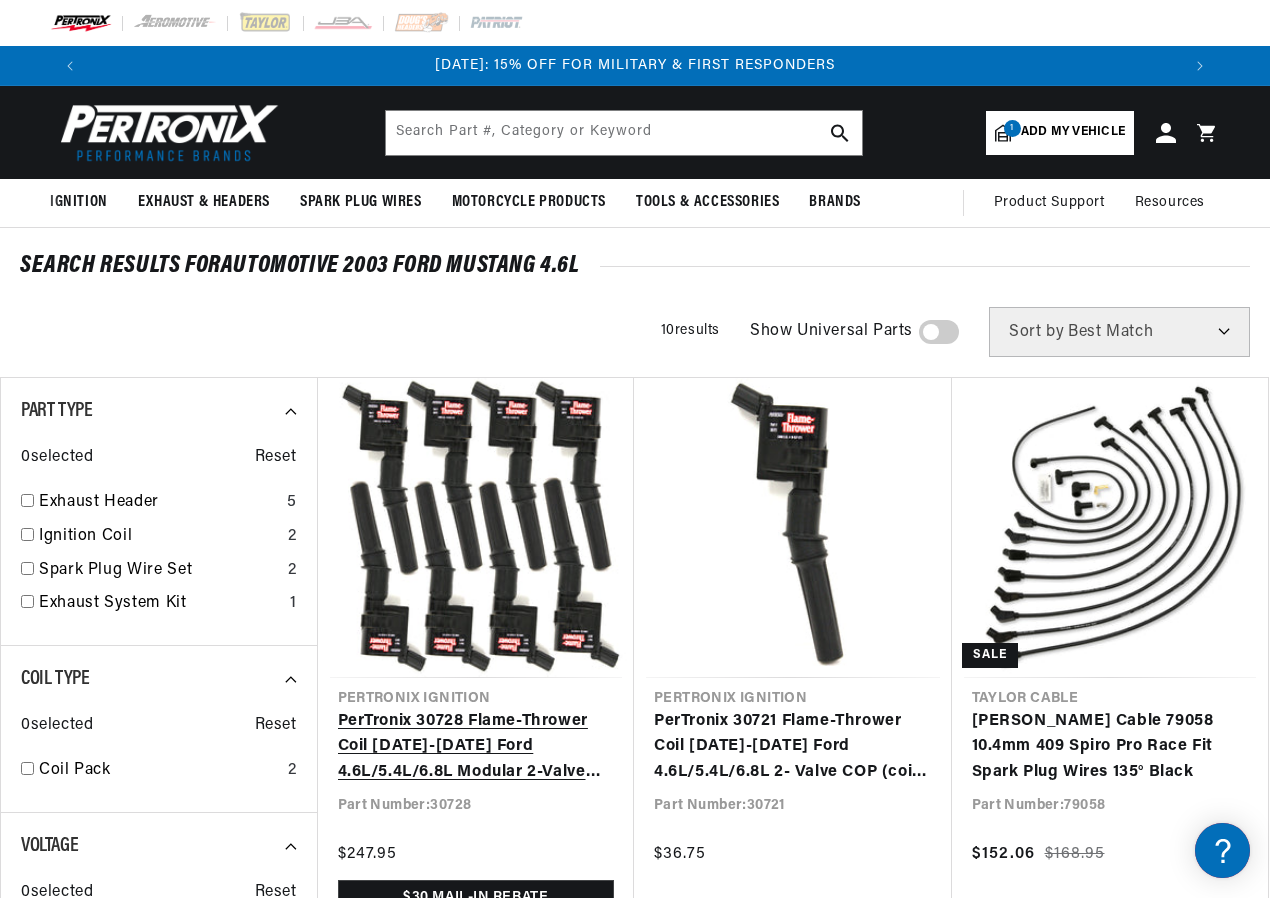 click on "PerTronix 30728 Flame-Thrower Coil [DATE]-[DATE] Ford 4.6L/5.4L/6.8L Modular 2-Valve COP (coil on plug) Set of 8" at bounding box center (476, 747) 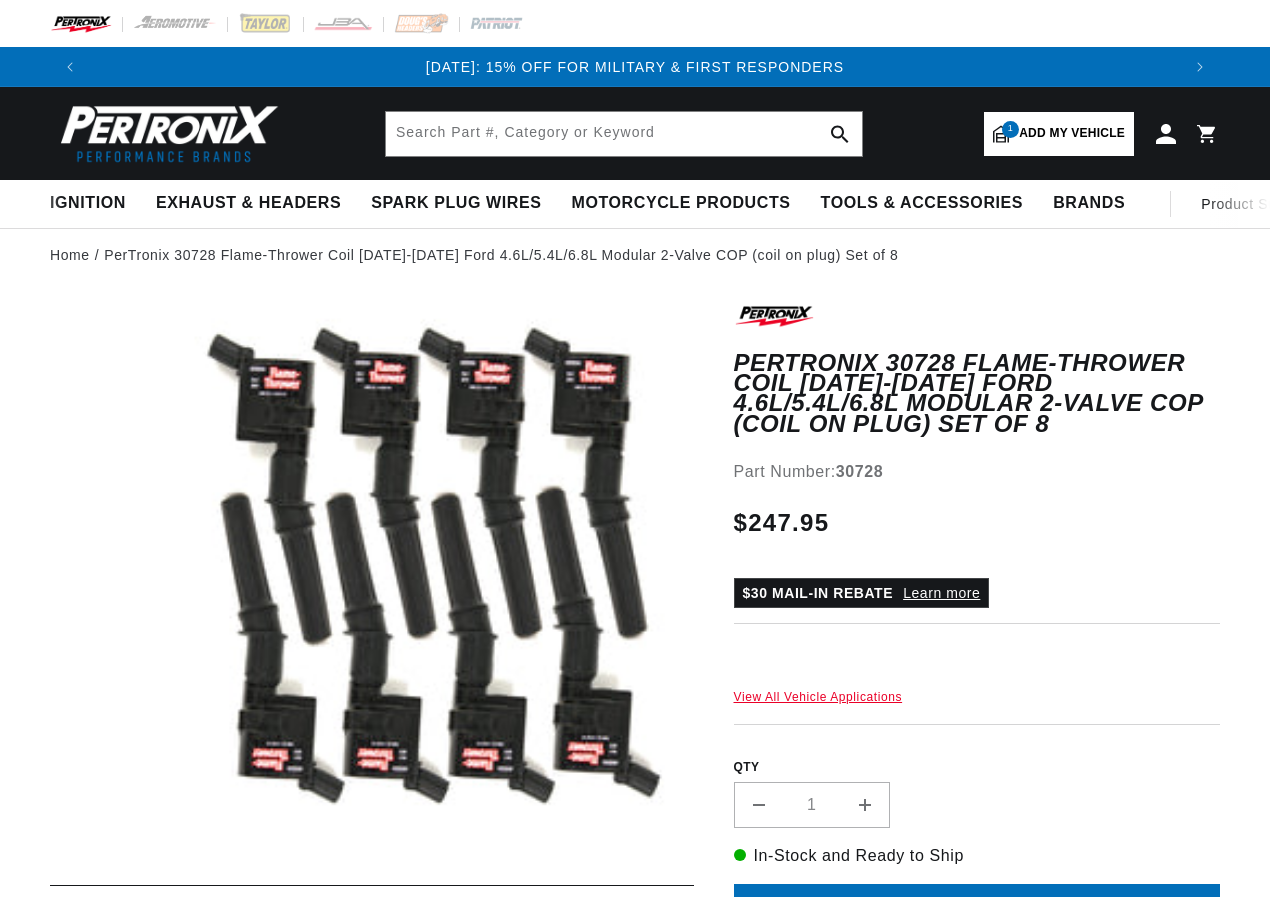 scroll, scrollTop: 0, scrollLeft: 0, axis: both 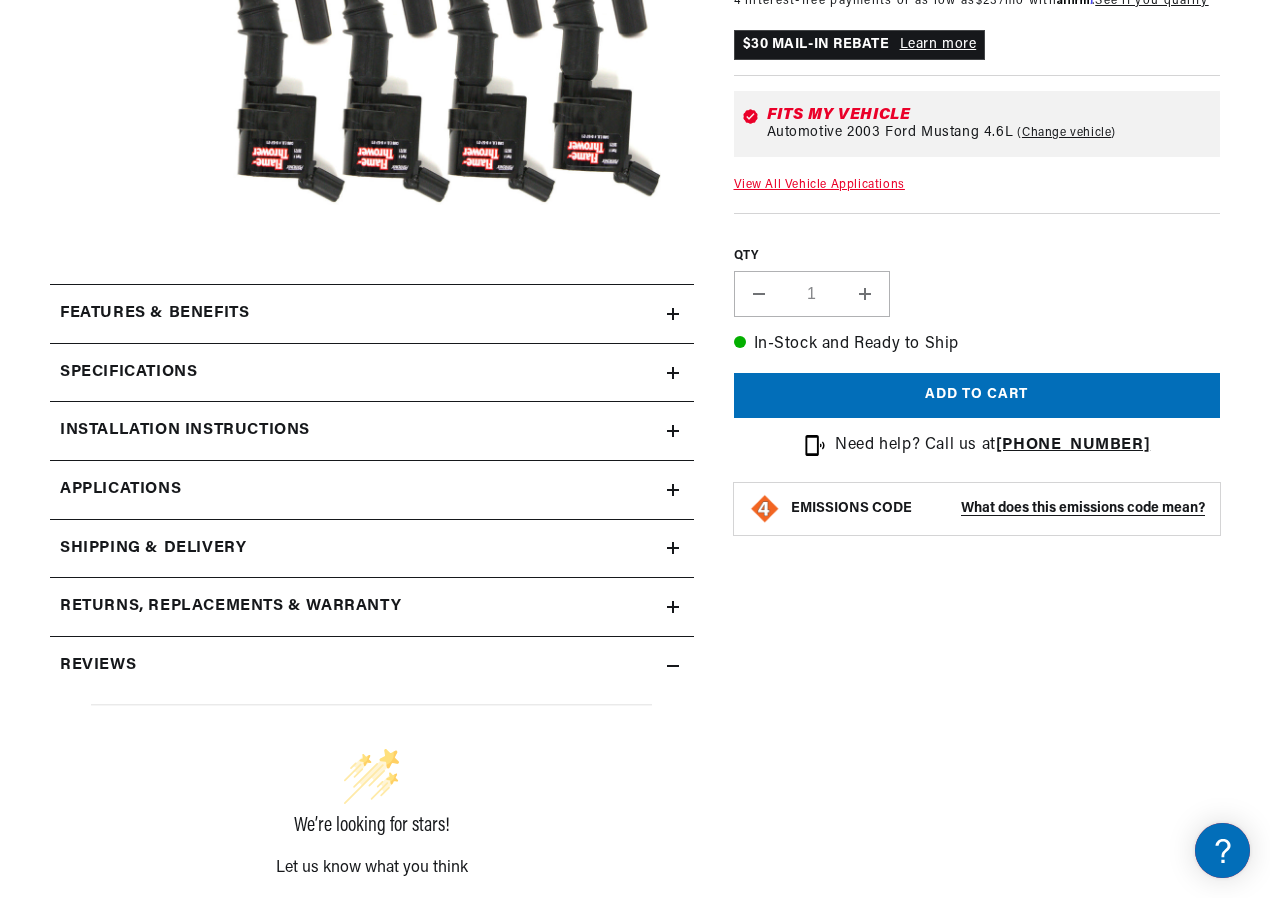 click on "Installation instructions" at bounding box center (154, 314) 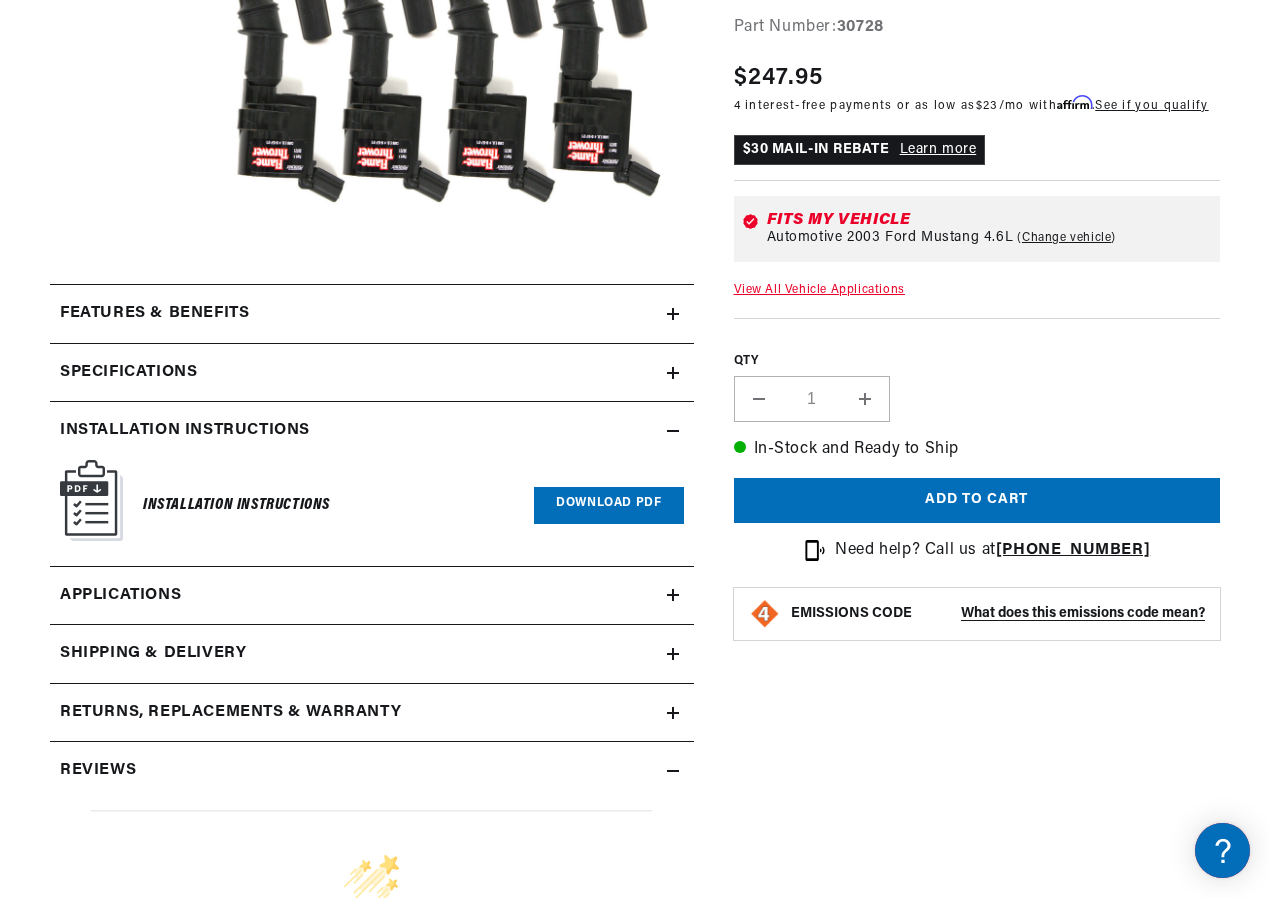 click on "Installation instructions" at bounding box center (372, 314) 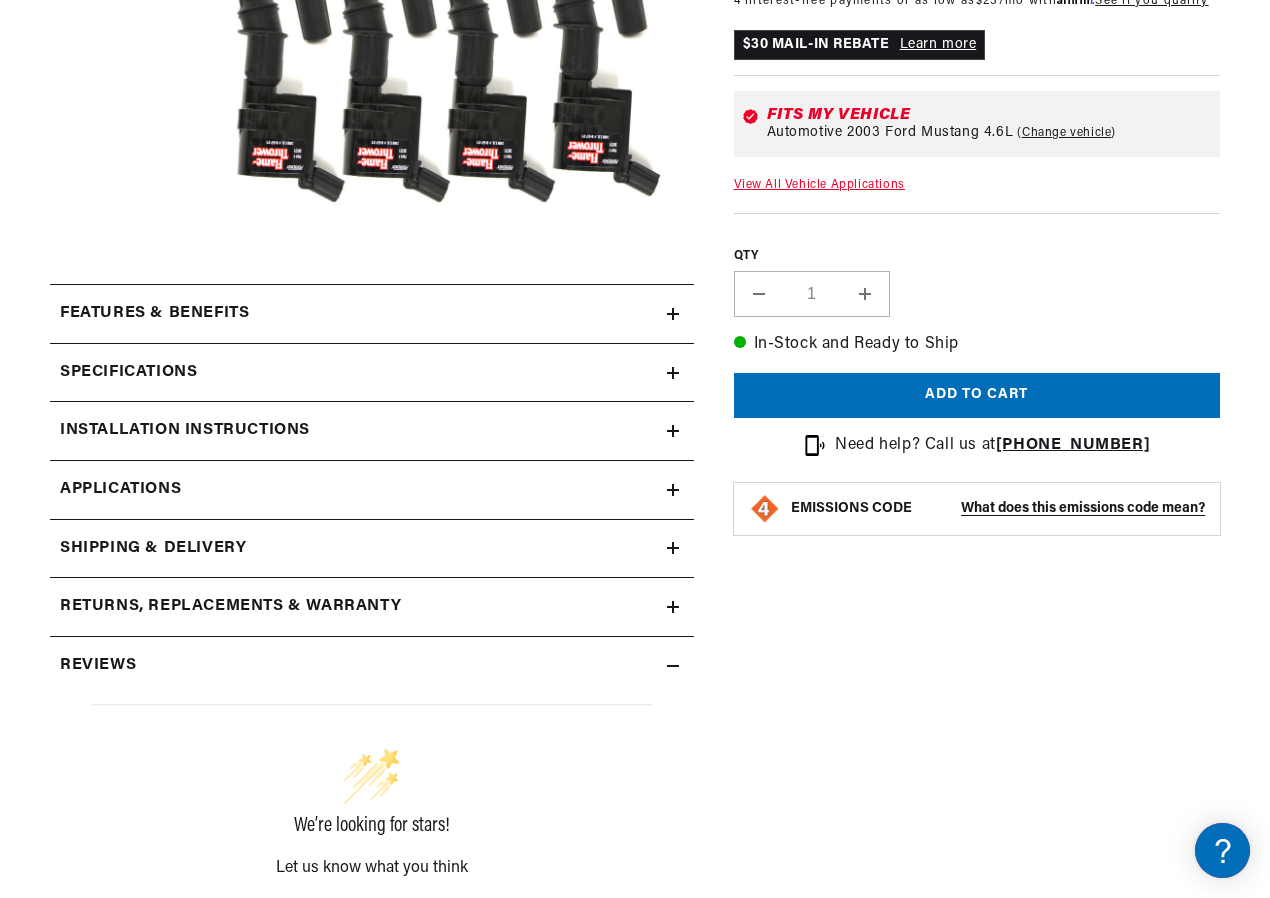 click on "Specifications" at bounding box center [154, 314] 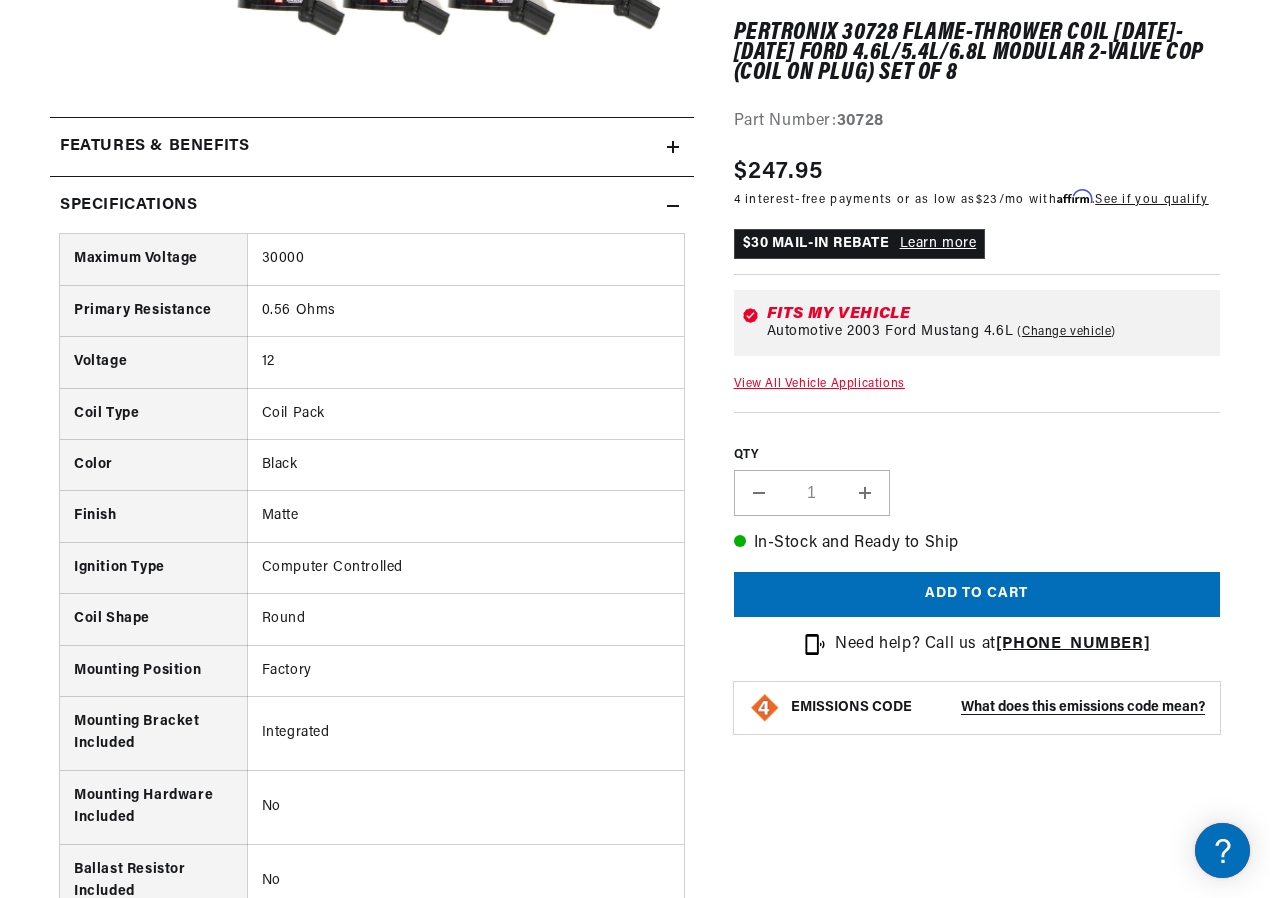 scroll, scrollTop: 800, scrollLeft: 0, axis: vertical 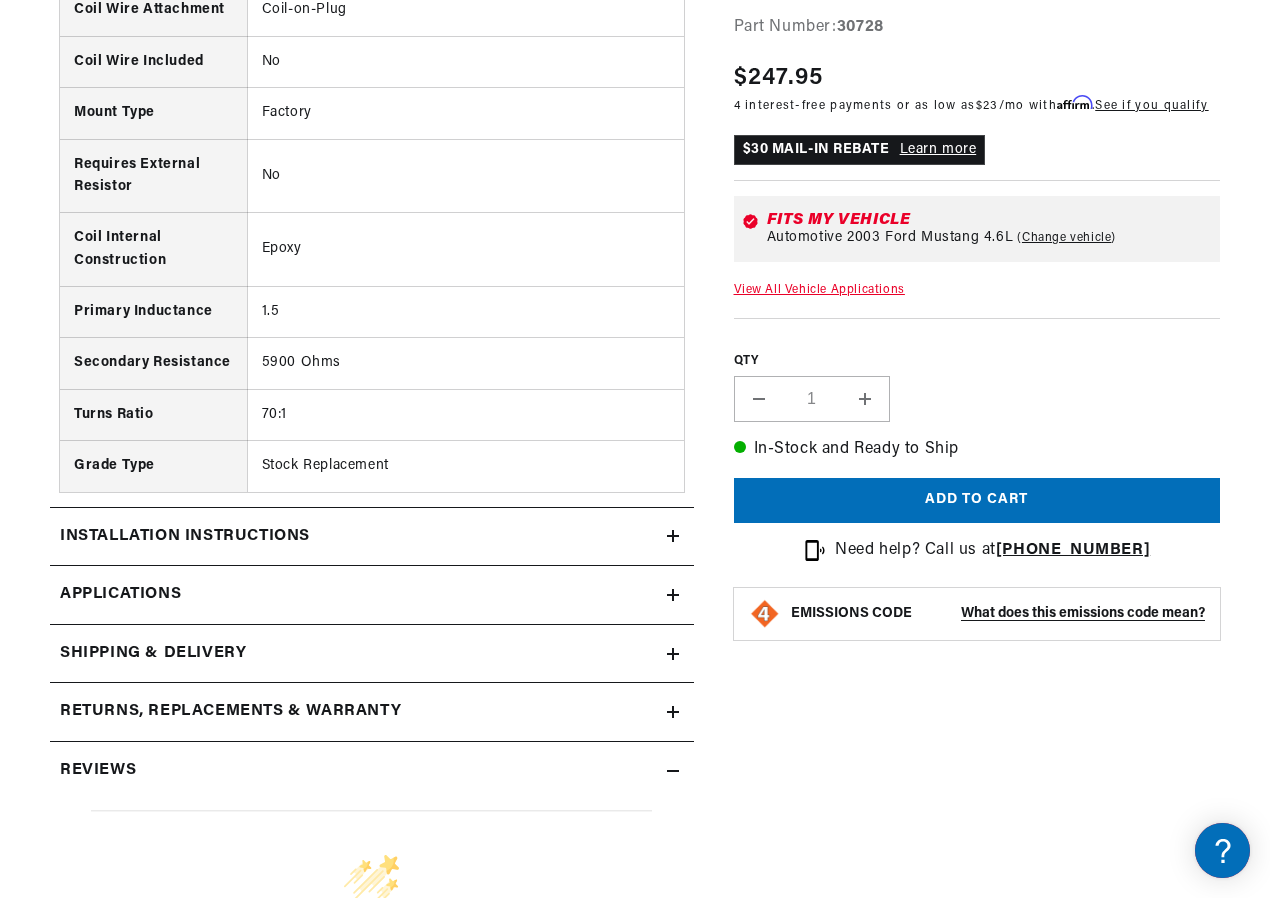 click on "Applications" at bounding box center (372, 595) 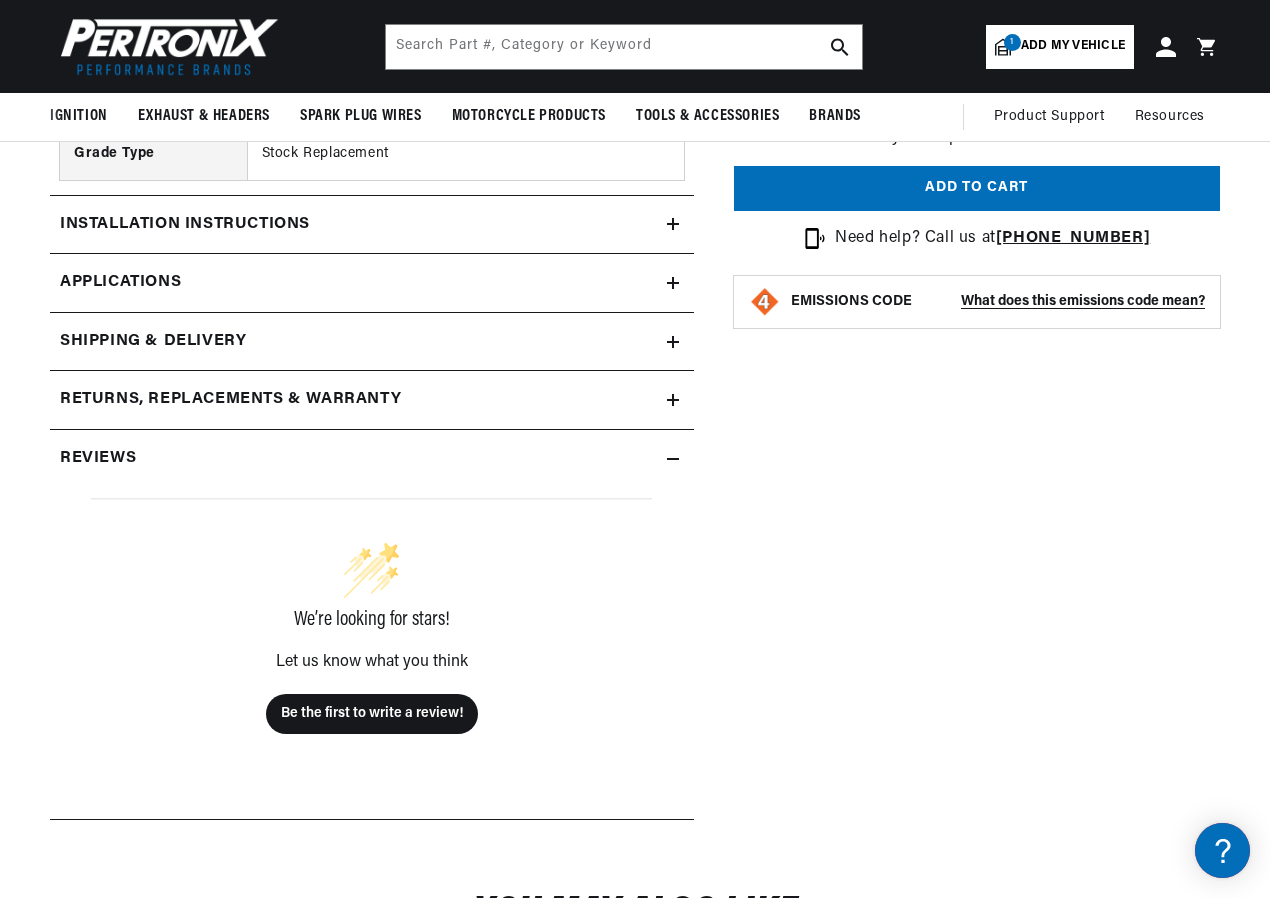 scroll, scrollTop: 2004, scrollLeft: 0, axis: vertical 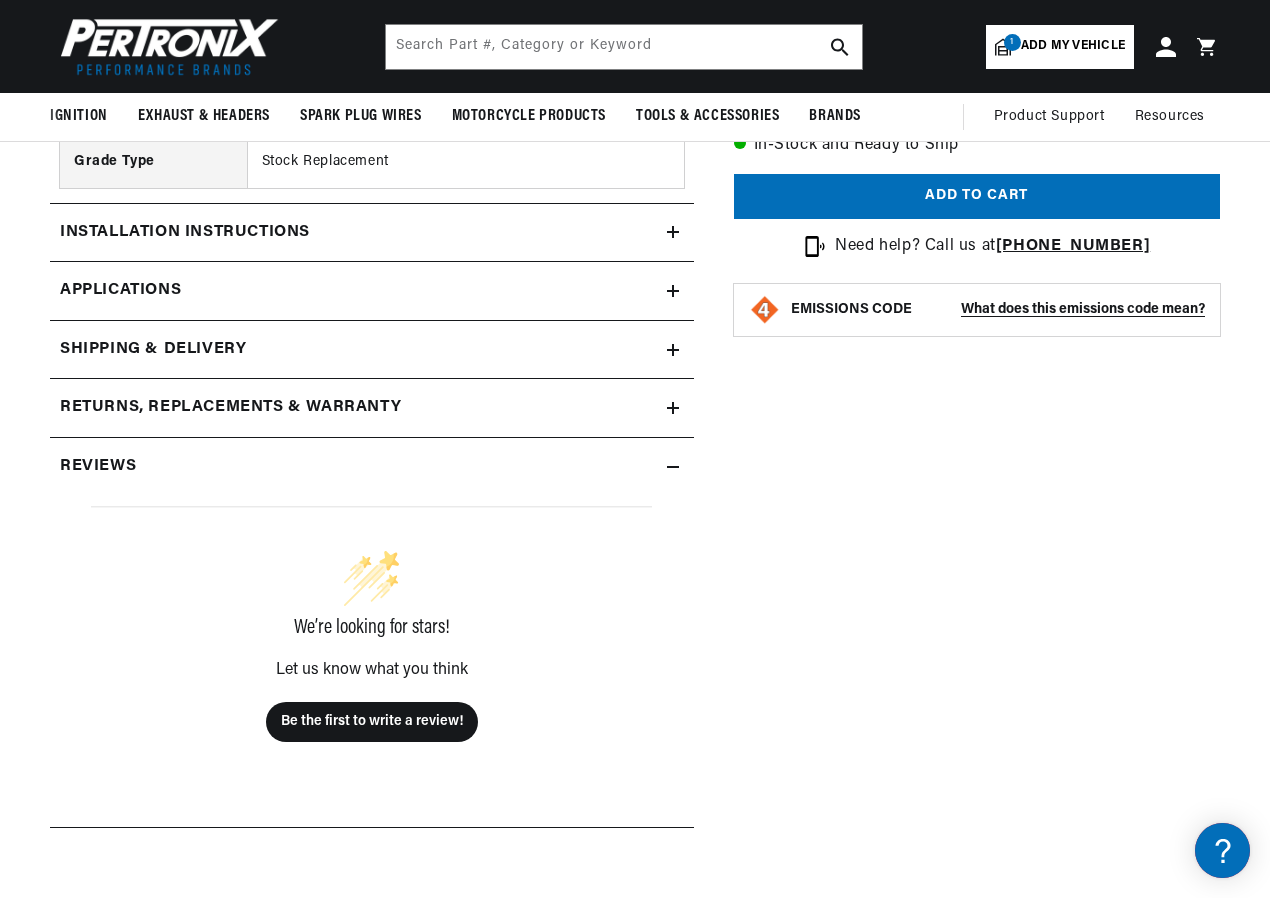 click on "Reviews" at bounding box center [154, -1090] 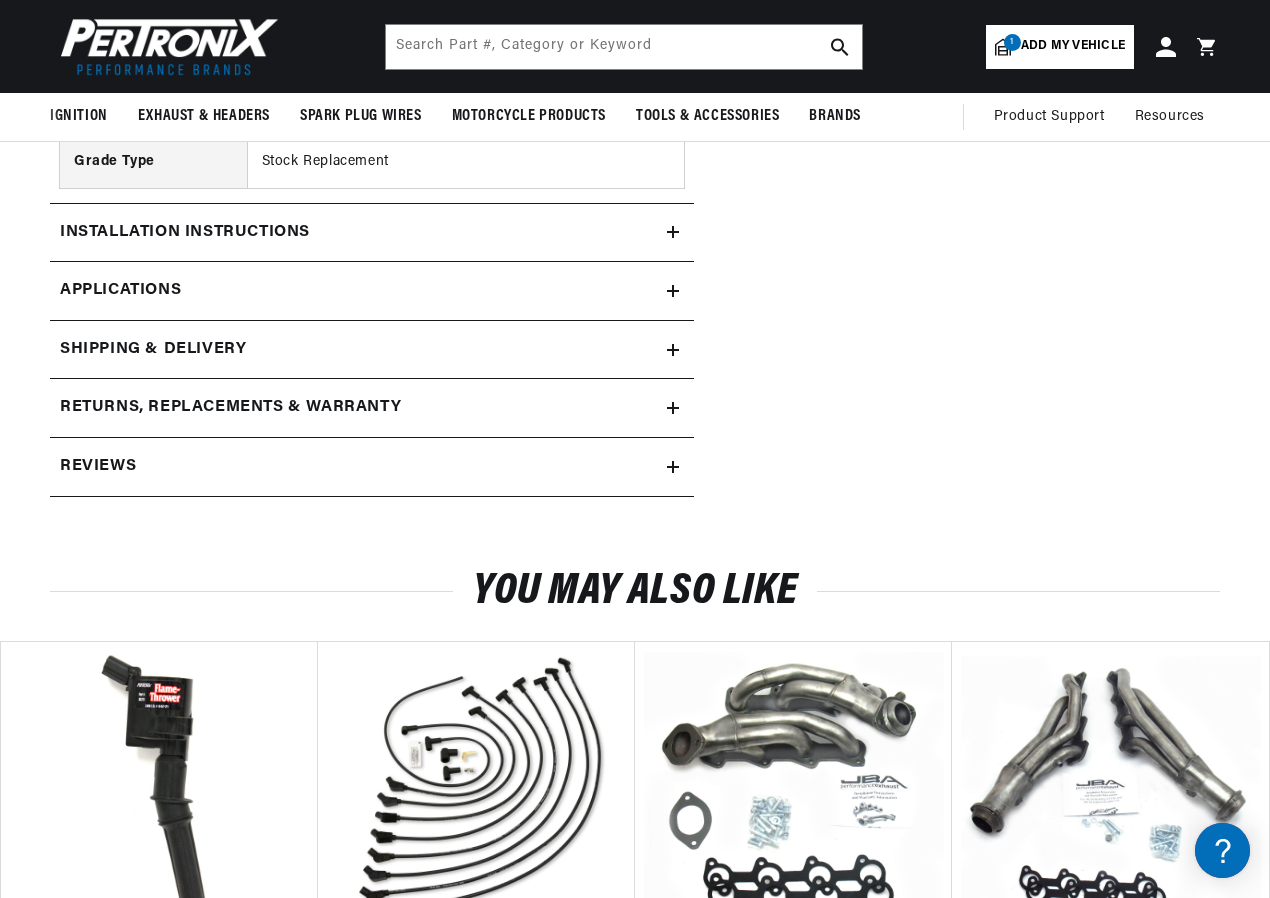click on "Reviews" at bounding box center (154, -1090) 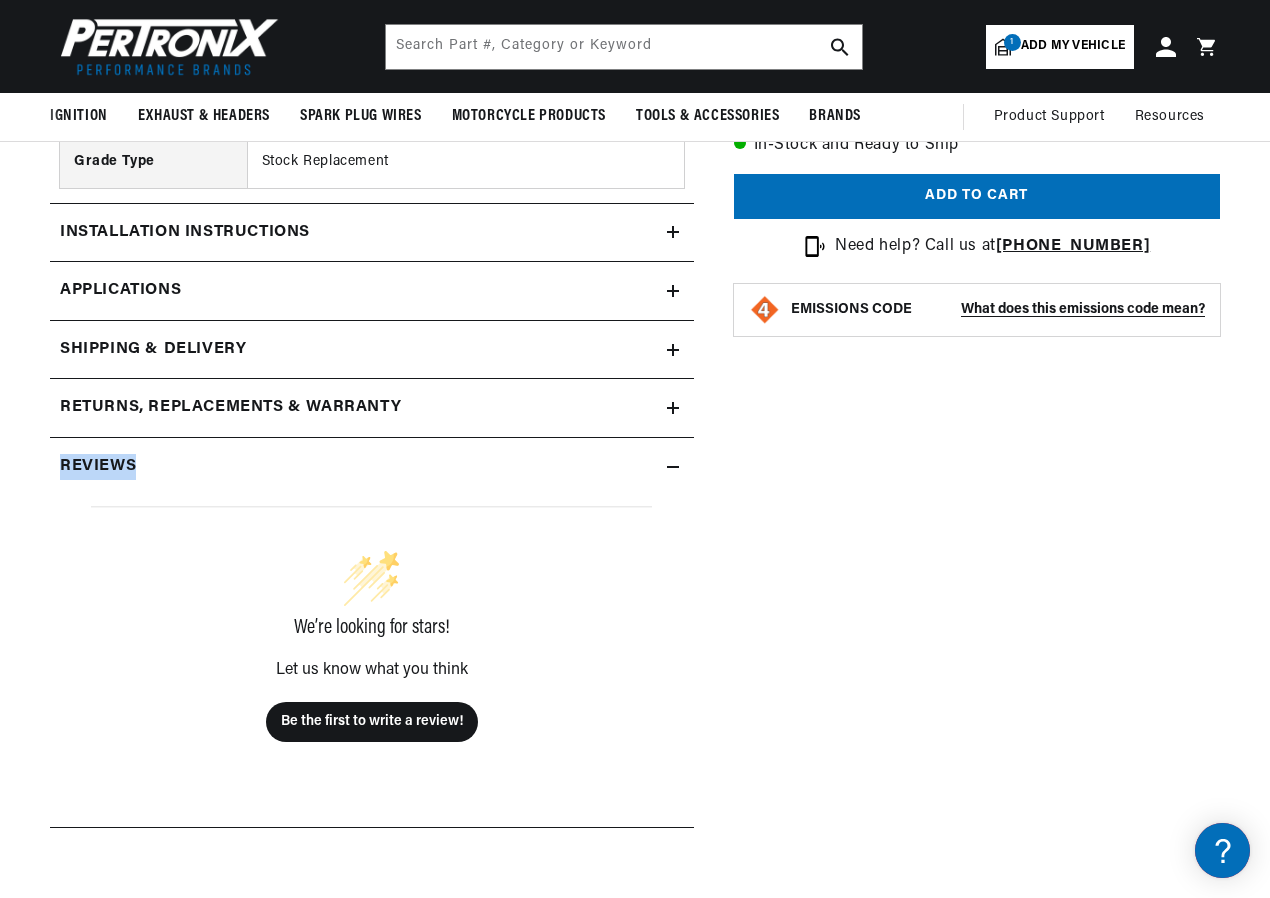 click on "Reviews" at bounding box center [154, -1090] 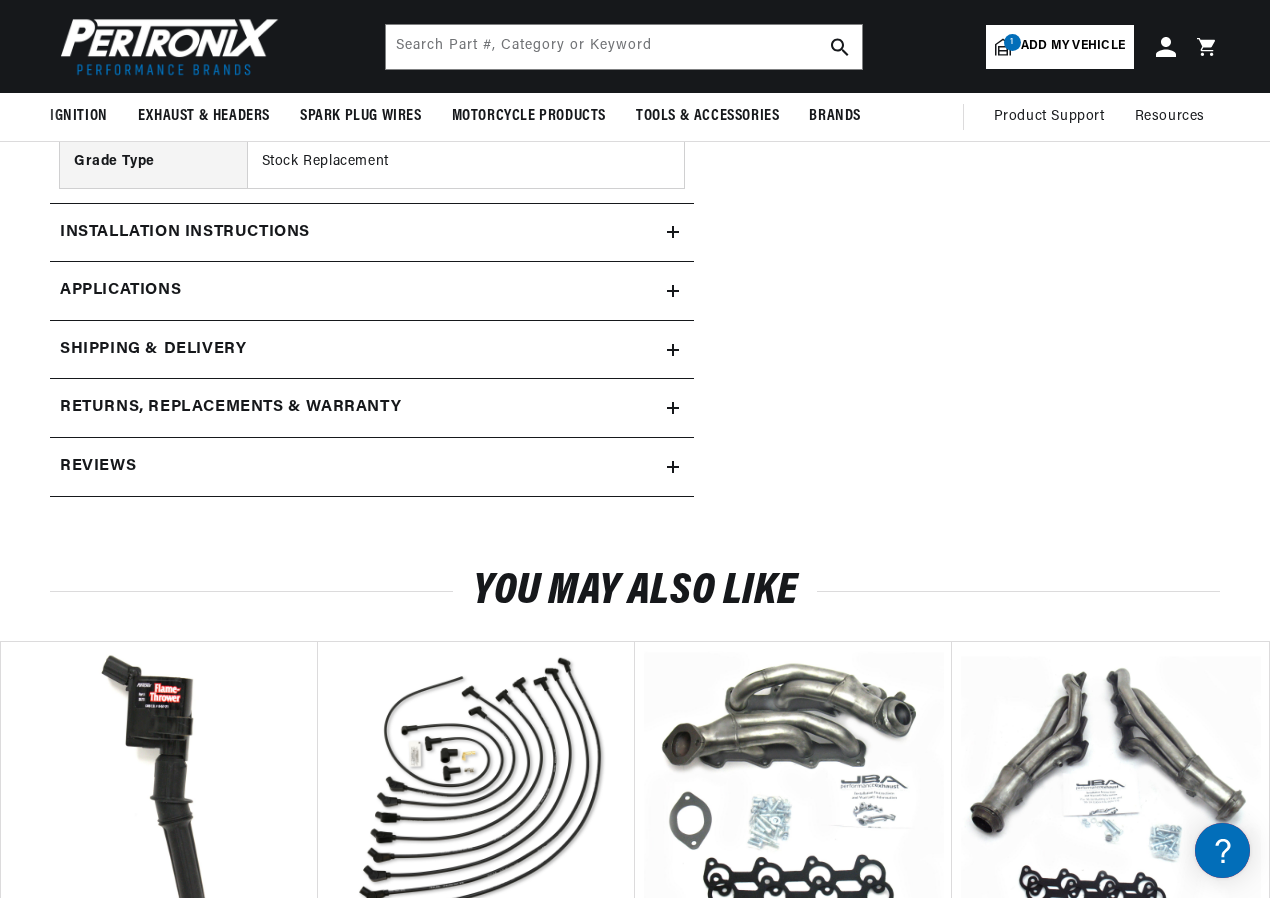 drag, startPoint x: 102, startPoint y: 458, endPoint x: 0, endPoint y: 418, distance: 109.56277 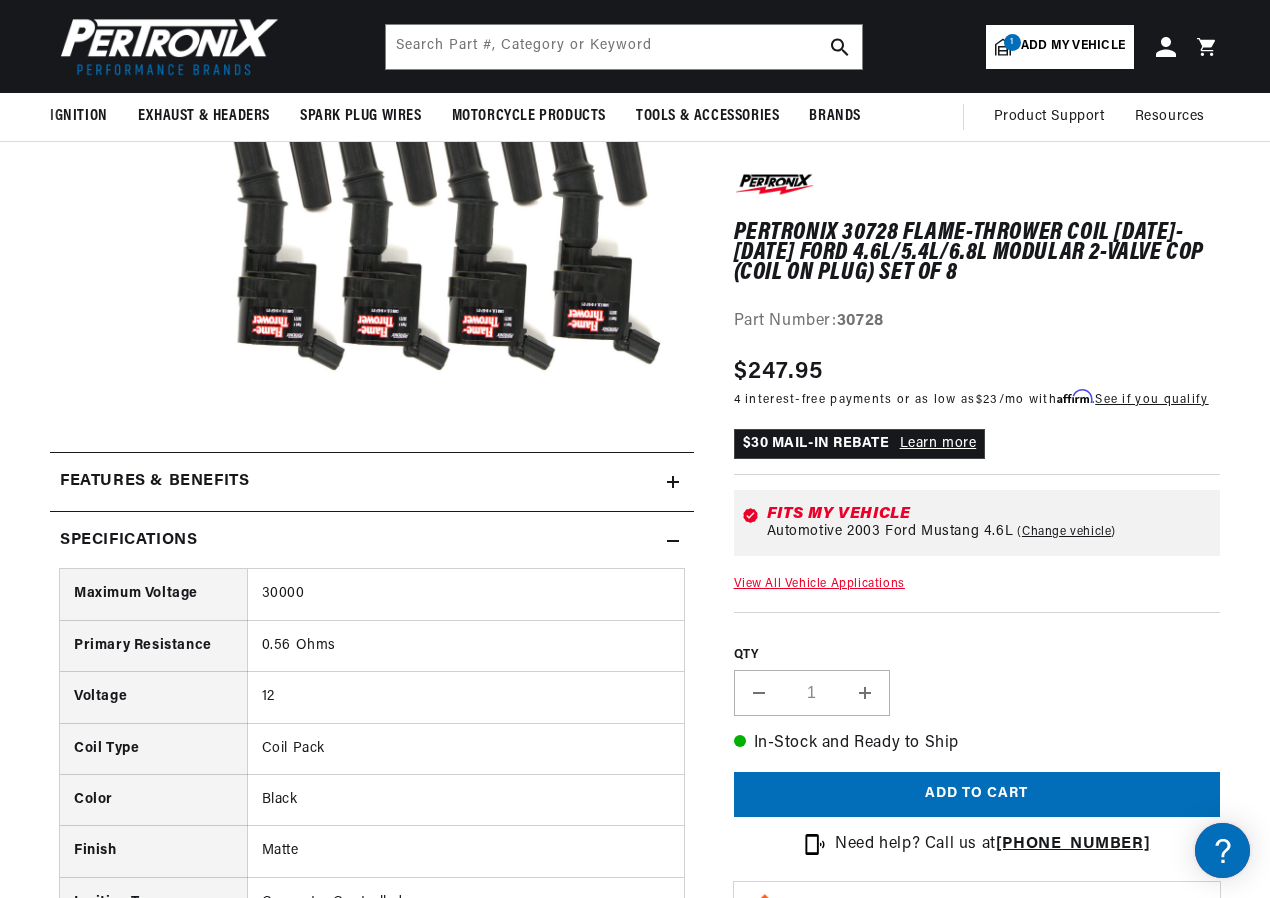 scroll, scrollTop: 404, scrollLeft: 0, axis: vertical 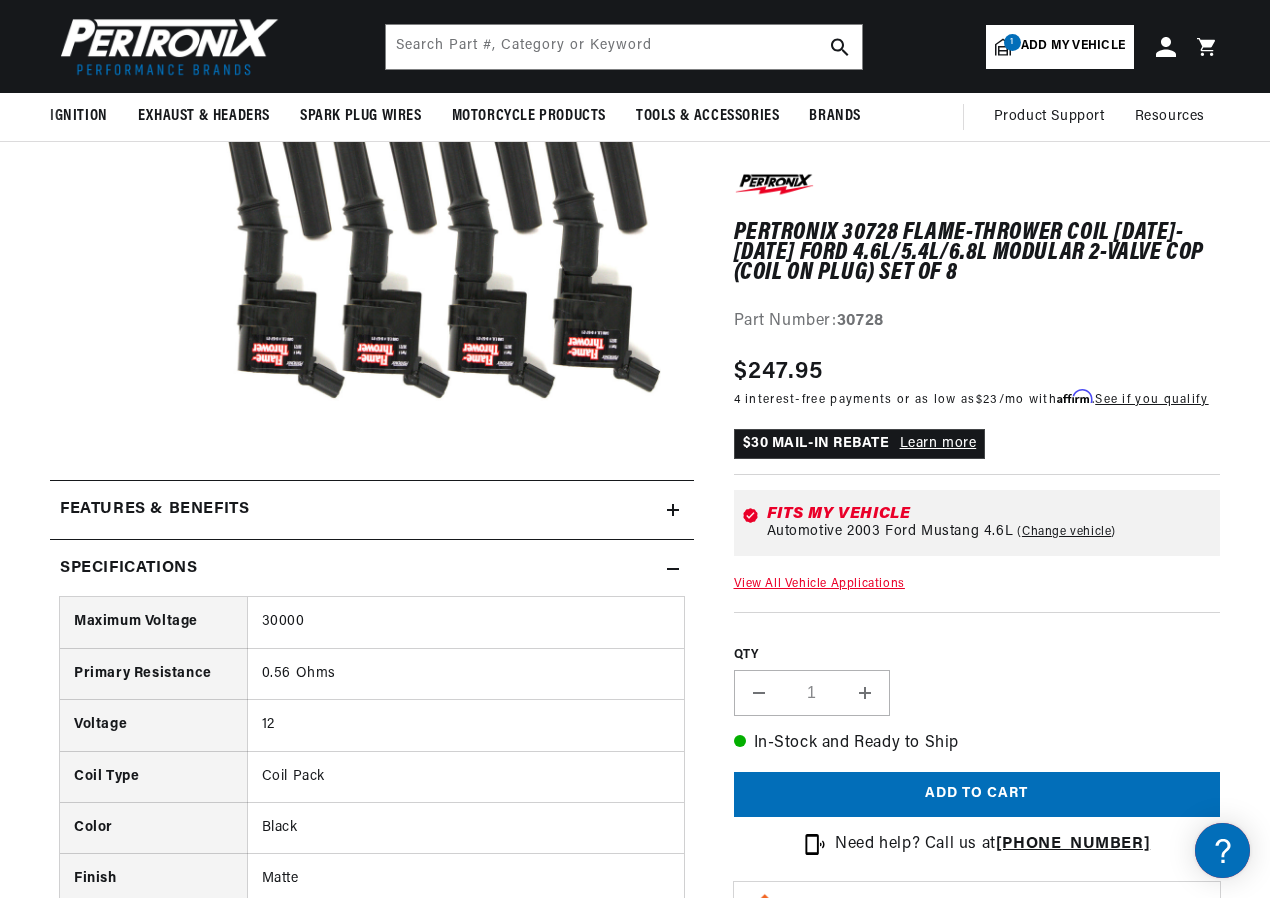 click on "Specifications" at bounding box center (154, 510) 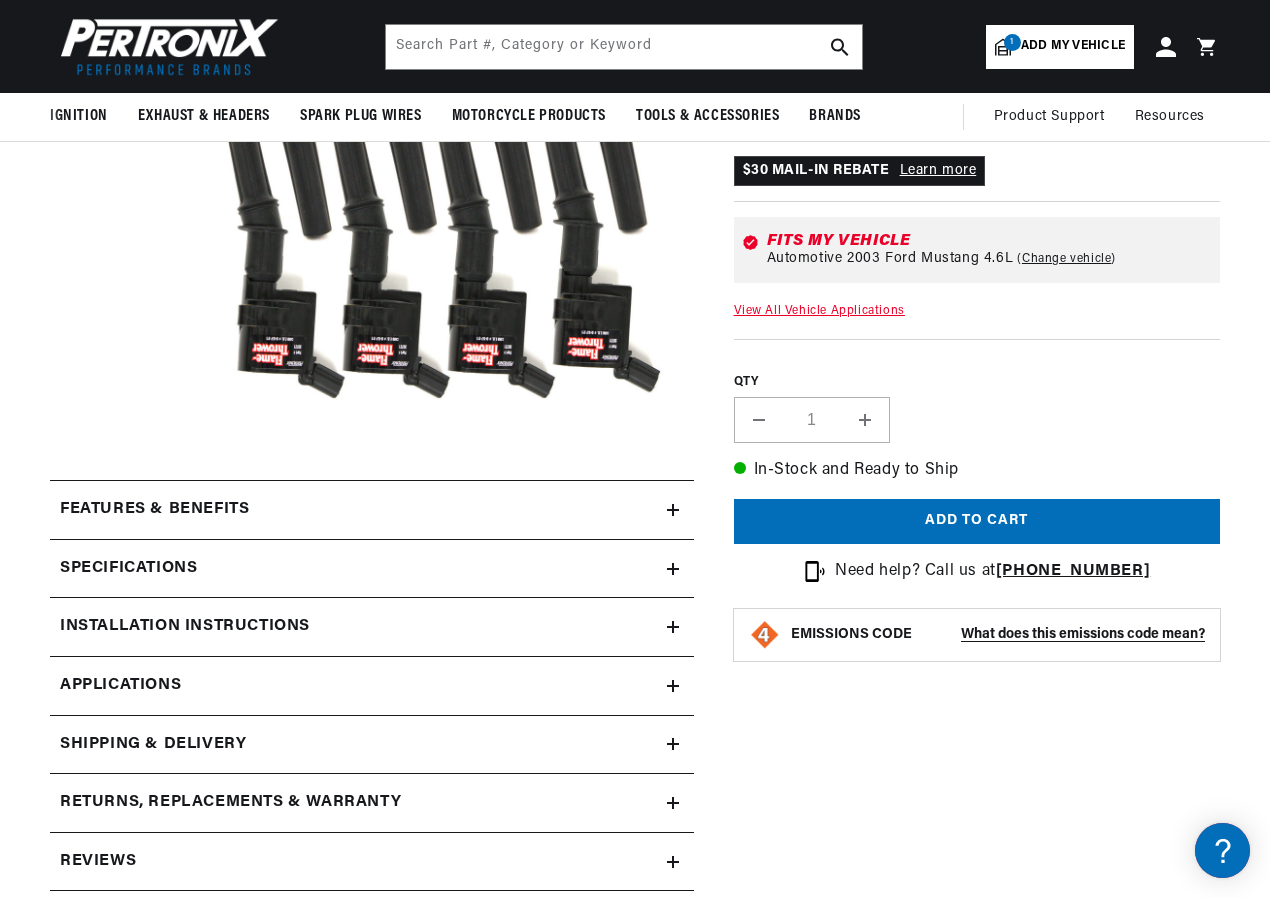 click on "Features & Benefits" at bounding box center [154, 510] 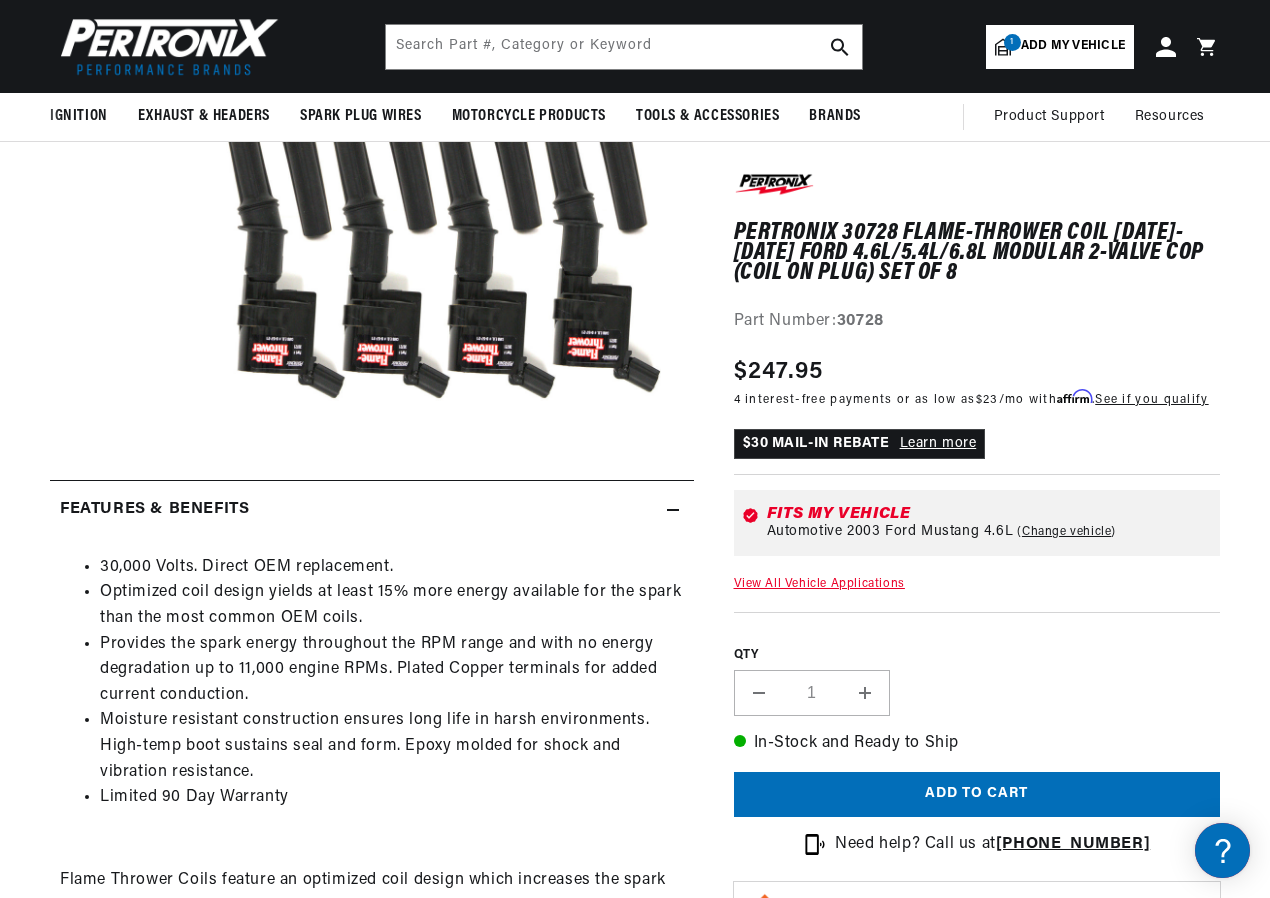 scroll, scrollTop: 0, scrollLeft: 2180, axis: horizontal 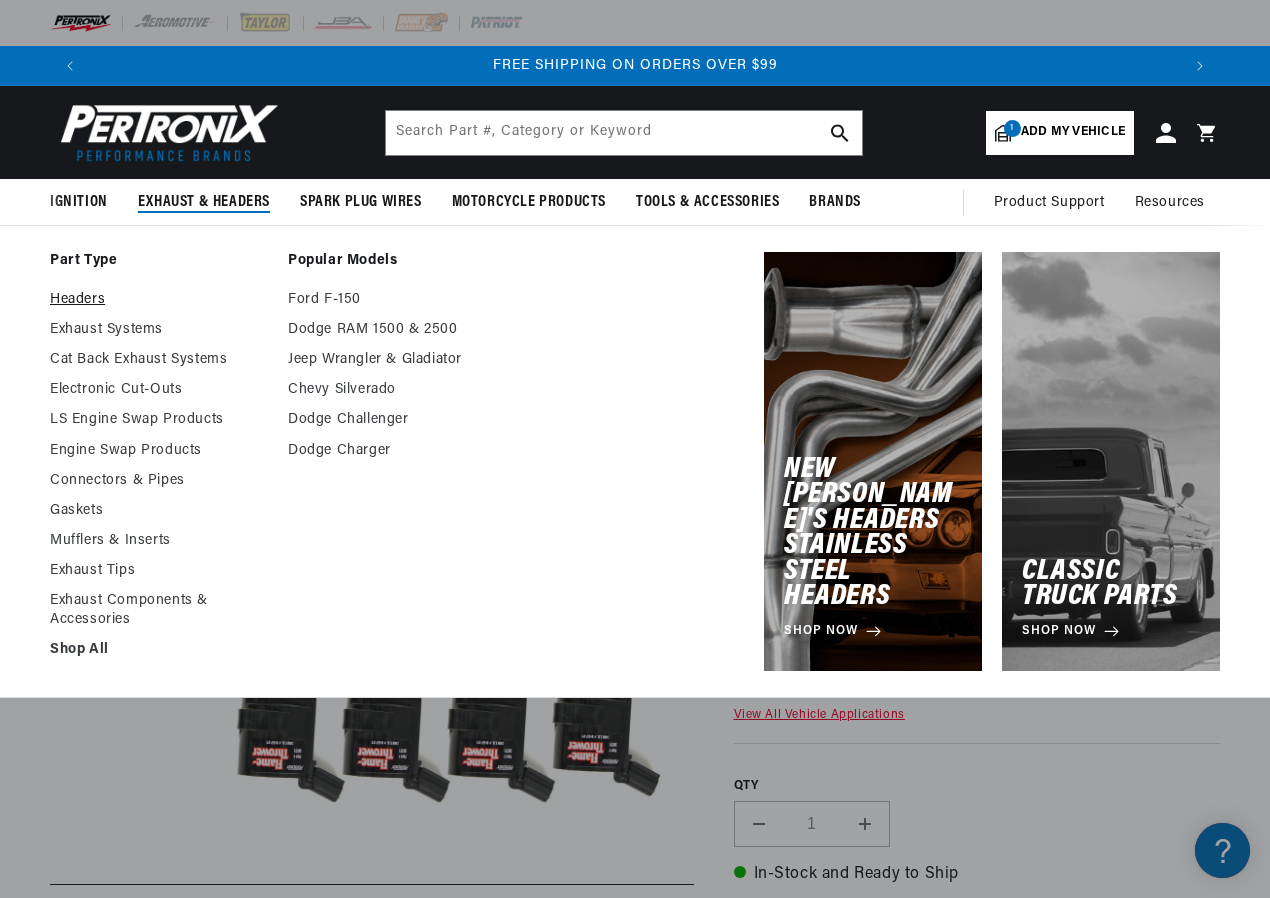 click on "Headers" at bounding box center (159, 300) 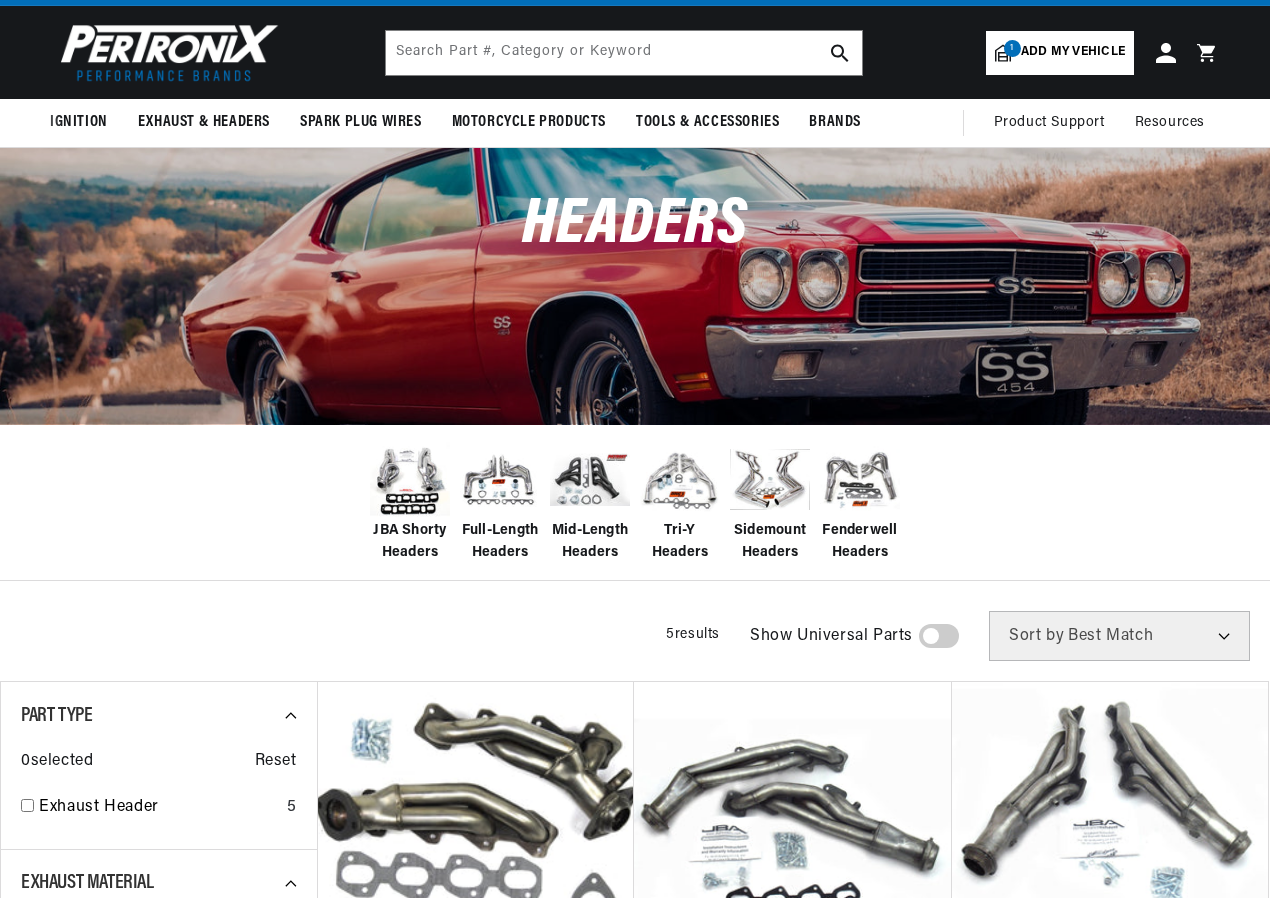 scroll, scrollTop: 300, scrollLeft: 0, axis: vertical 